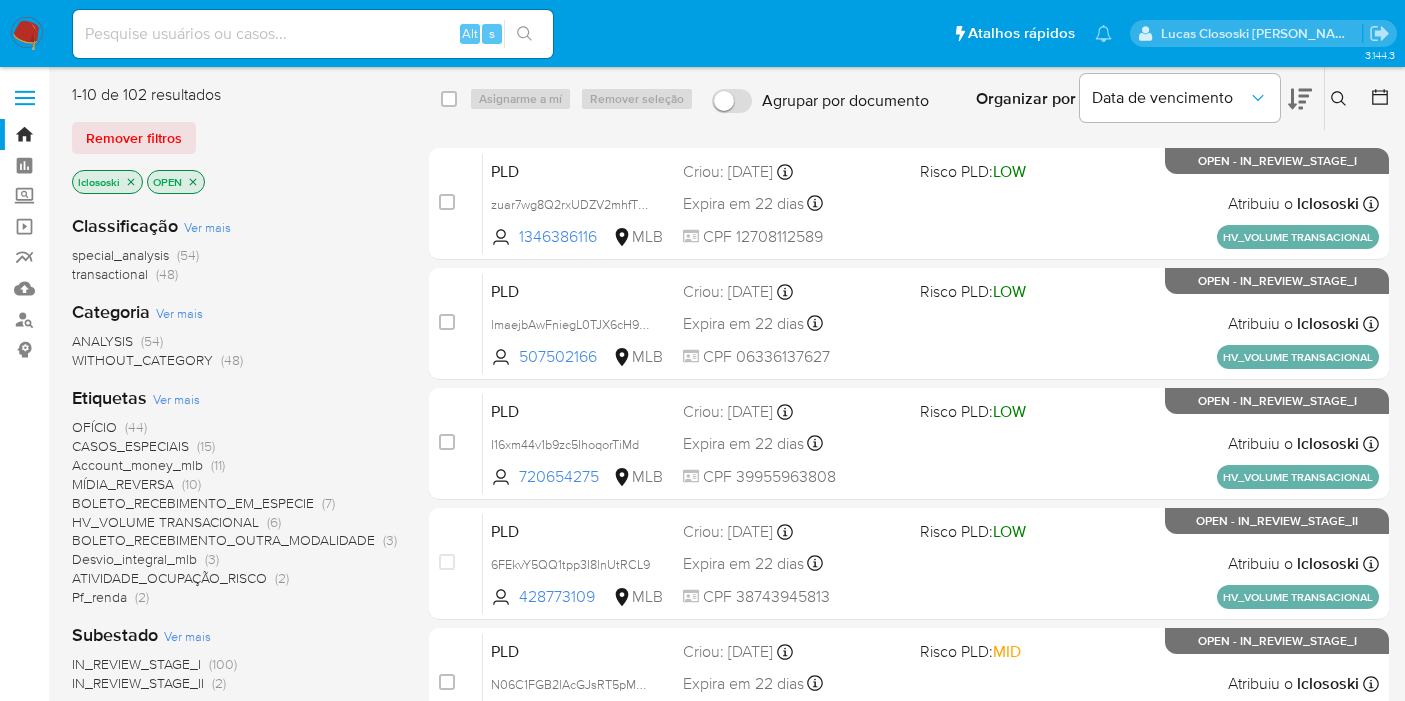 scroll, scrollTop: 0, scrollLeft: 0, axis: both 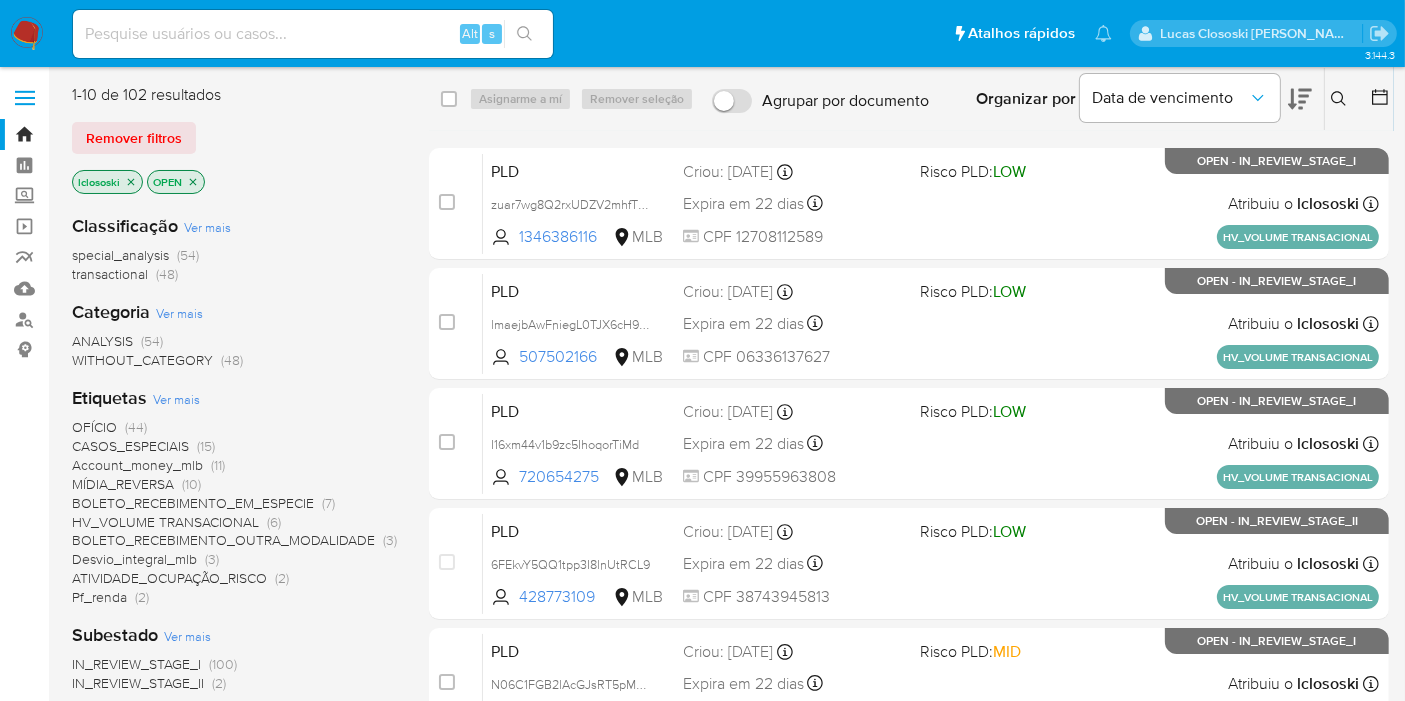 click on "Categoria Ver mais ANALYSIS (54) WITHOUT_CATEGORY (48)" at bounding box center (234, 335) 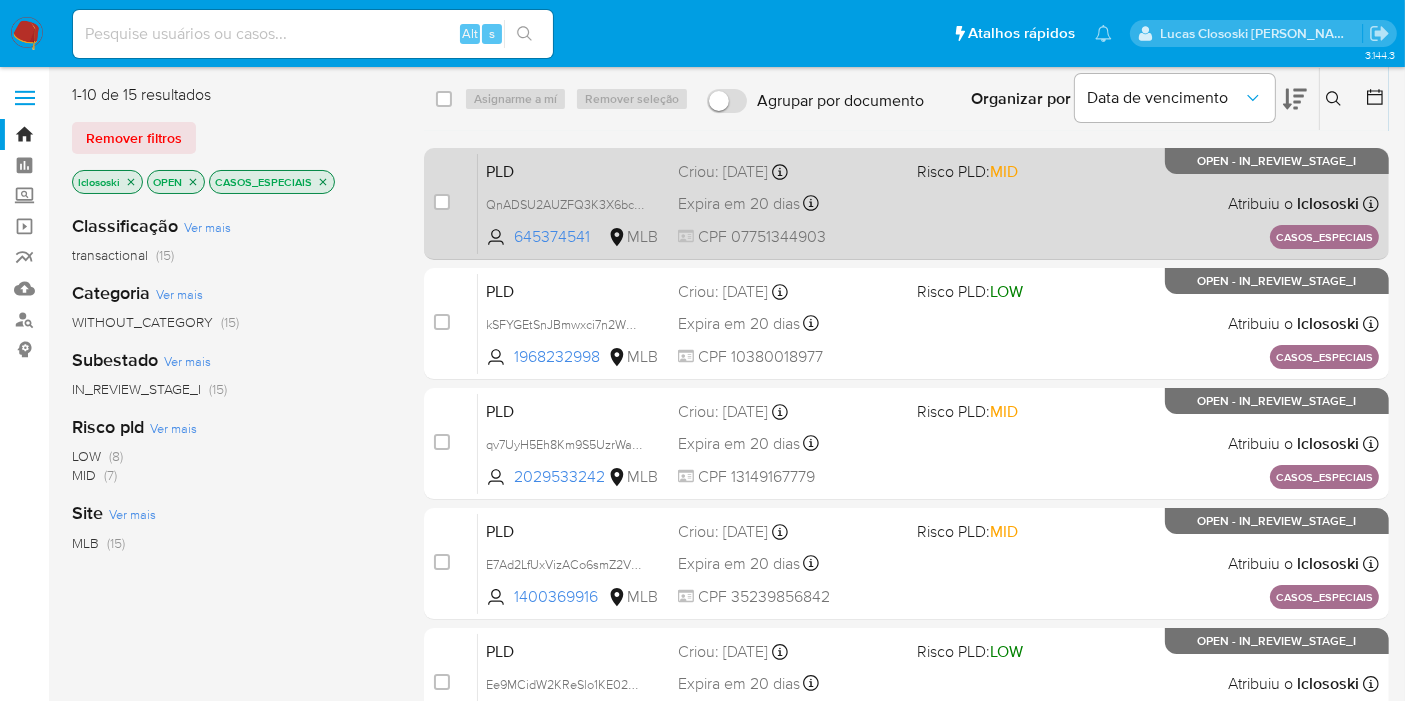 click on "PLD QnADSU2AUZFQ3K3X6bc4jtHx 645374541 MLB Risco PLD:  MID Criou: 13/06/2025   Criou: 13/06/2025 19:06:16 Expira em 20 dias   Expira em 28/07/2025 19:06:17 CPF   07751344903 Atribuiu o   lclososki   Asignado el: 13/06/2025 19:06:16 CASOS_ESPECIAIS OPEN - IN_REVIEW_STAGE_I" at bounding box center [928, 203] 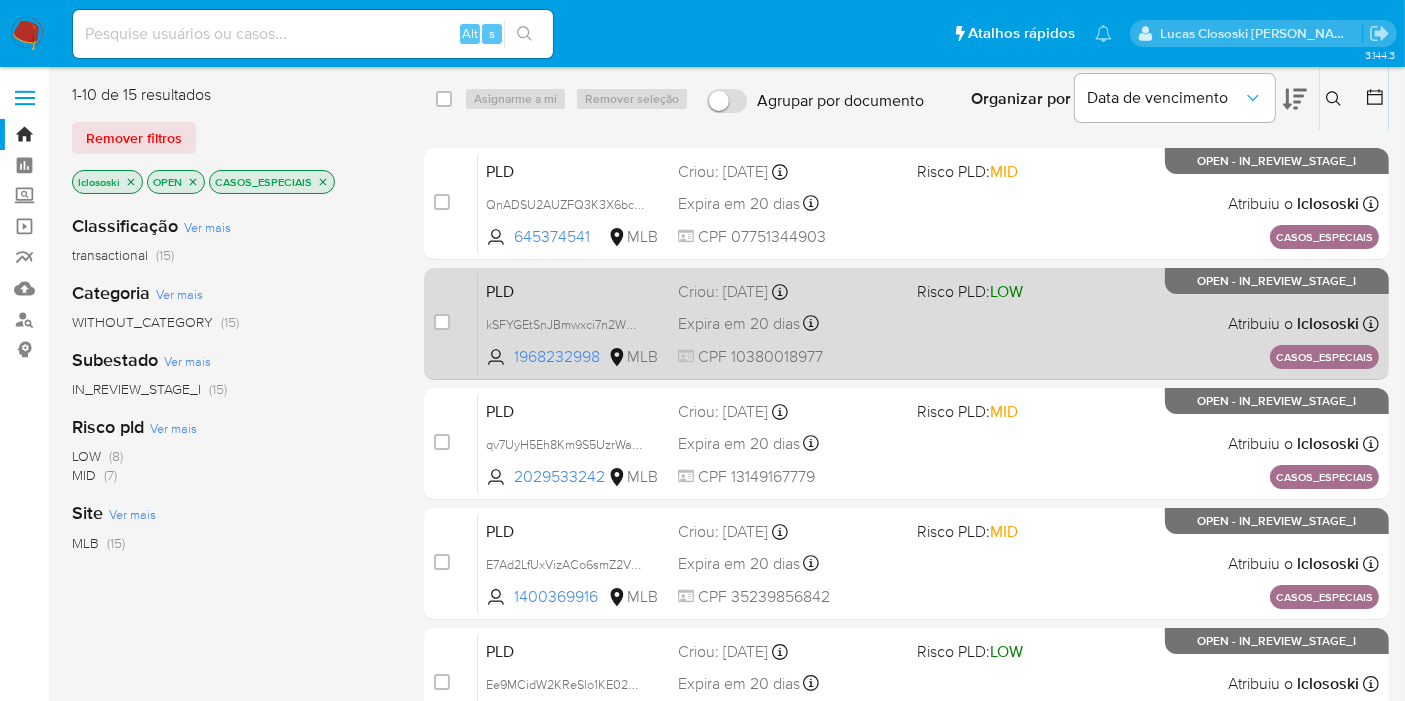 click on "PLD kSFYGEtSnJBmwxci7n2WQ2CA 1968232998 MLB Risco PLD:  LOW Criou: 13/06/2025   Criou: 13/06/2025 19:06:17 Expira em 20 dias   Expira em 28/07/2025 19:06:17 CPF   10380018977 Atribuiu o   lclososki   Asignado el: 13/06/2025 19:06:17 CASOS_ESPECIAIS OPEN - IN_REVIEW_STAGE_I" at bounding box center (928, 323) 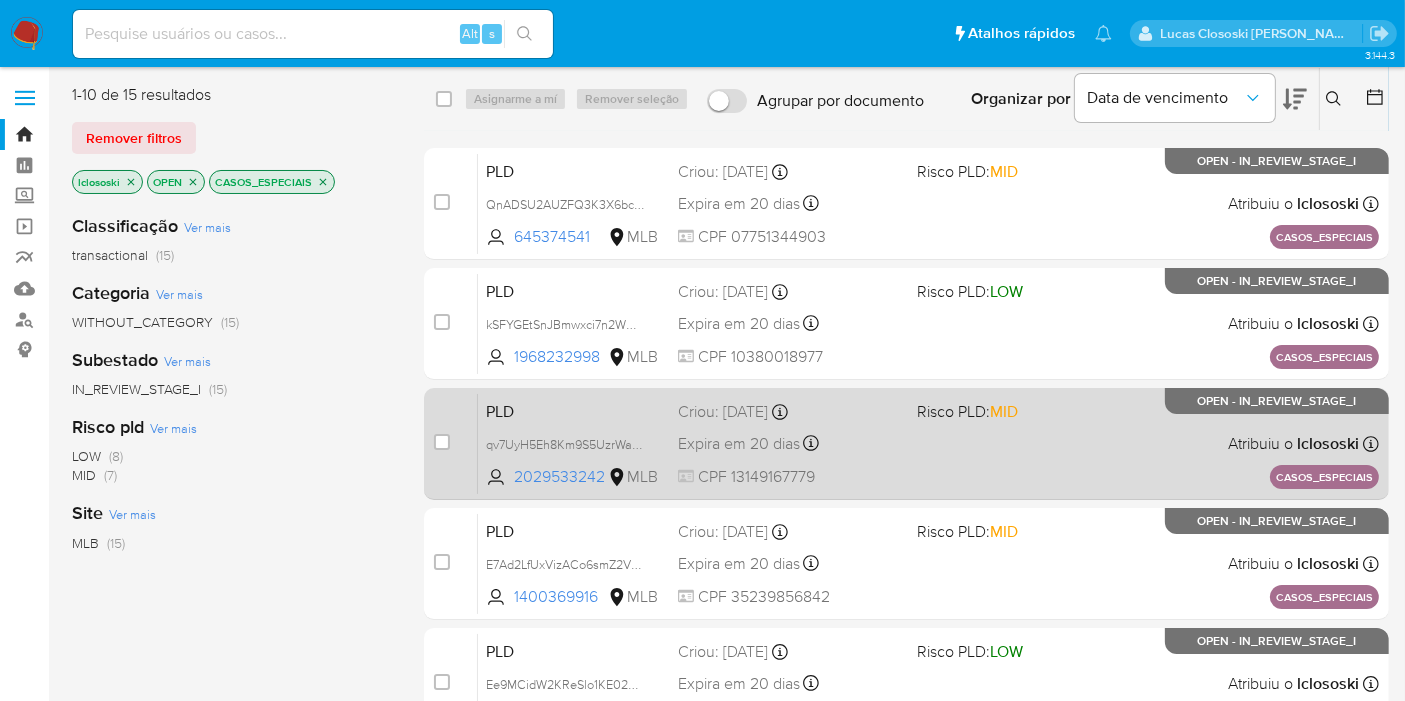 click on "PLD qv7UyH5Eh8Km9S5UzrWaGAn8 2029533242 MLB Risco PLD:  MID Criou: 13/06/2025   Criou: 13/06/2025 19:06:16 Expira em 20 dias   Expira em 28/07/2025 19:06:16 CPF   13149167779 Atribuiu o   lclososki   Asignado el: 13/06/2025 19:06:16 CASOS_ESPECIAIS OPEN - IN_REVIEW_STAGE_I" at bounding box center [928, 443] 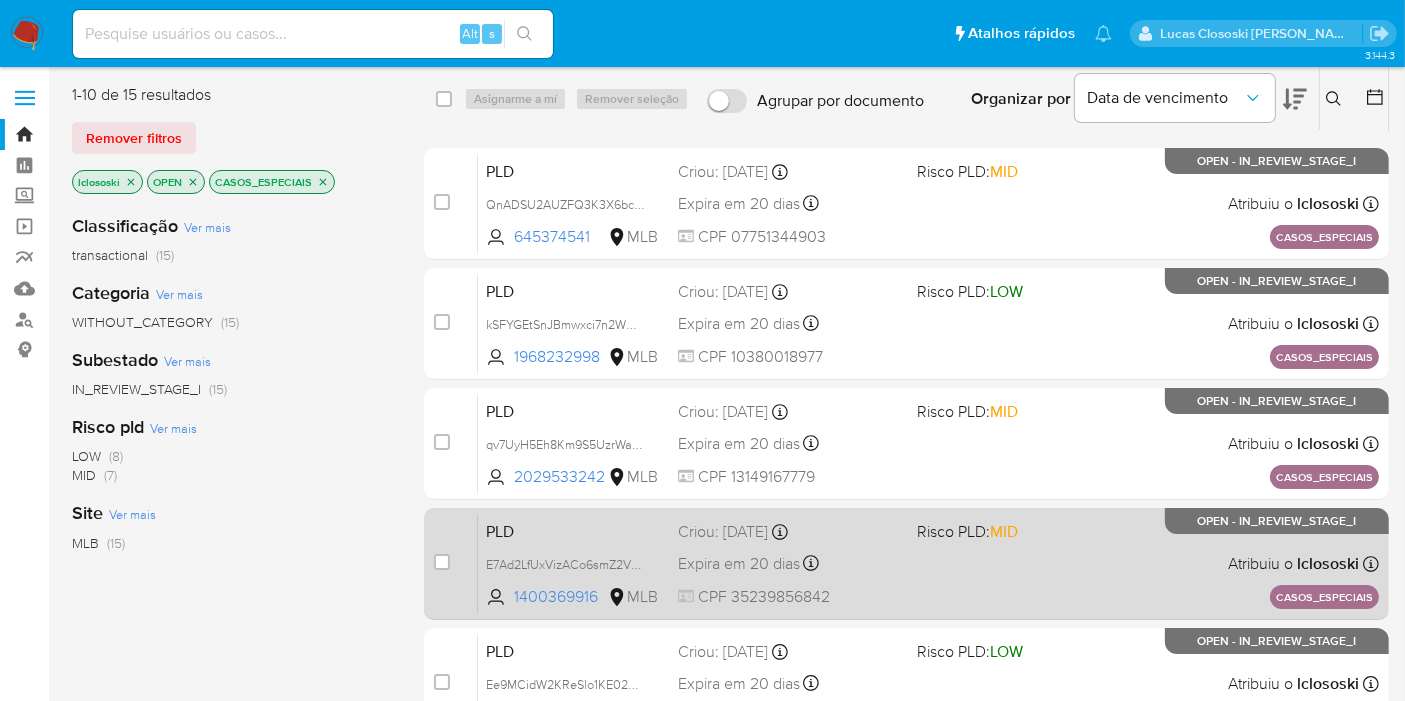 click on "Risco PLD:  MID" at bounding box center [967, 531] 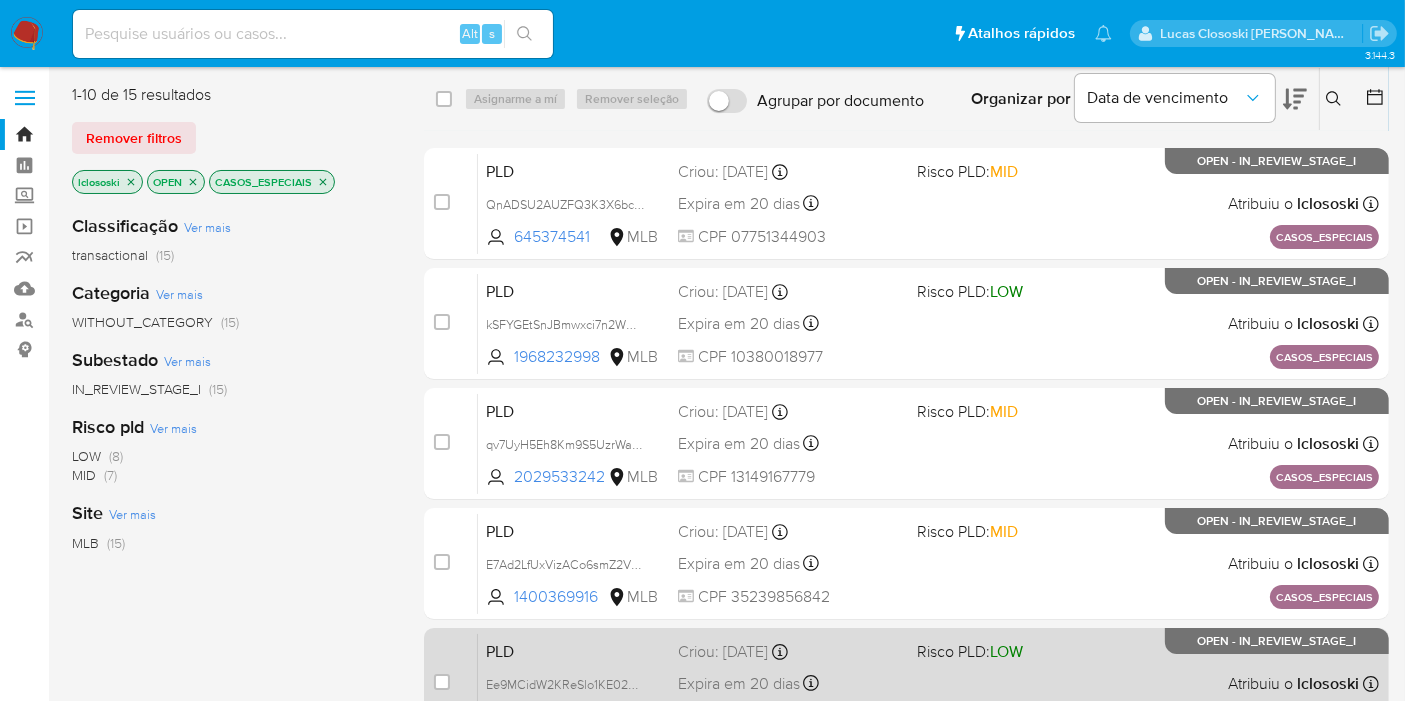 click on "Risco PLD:  LOW" at bounding box center (970, 651) 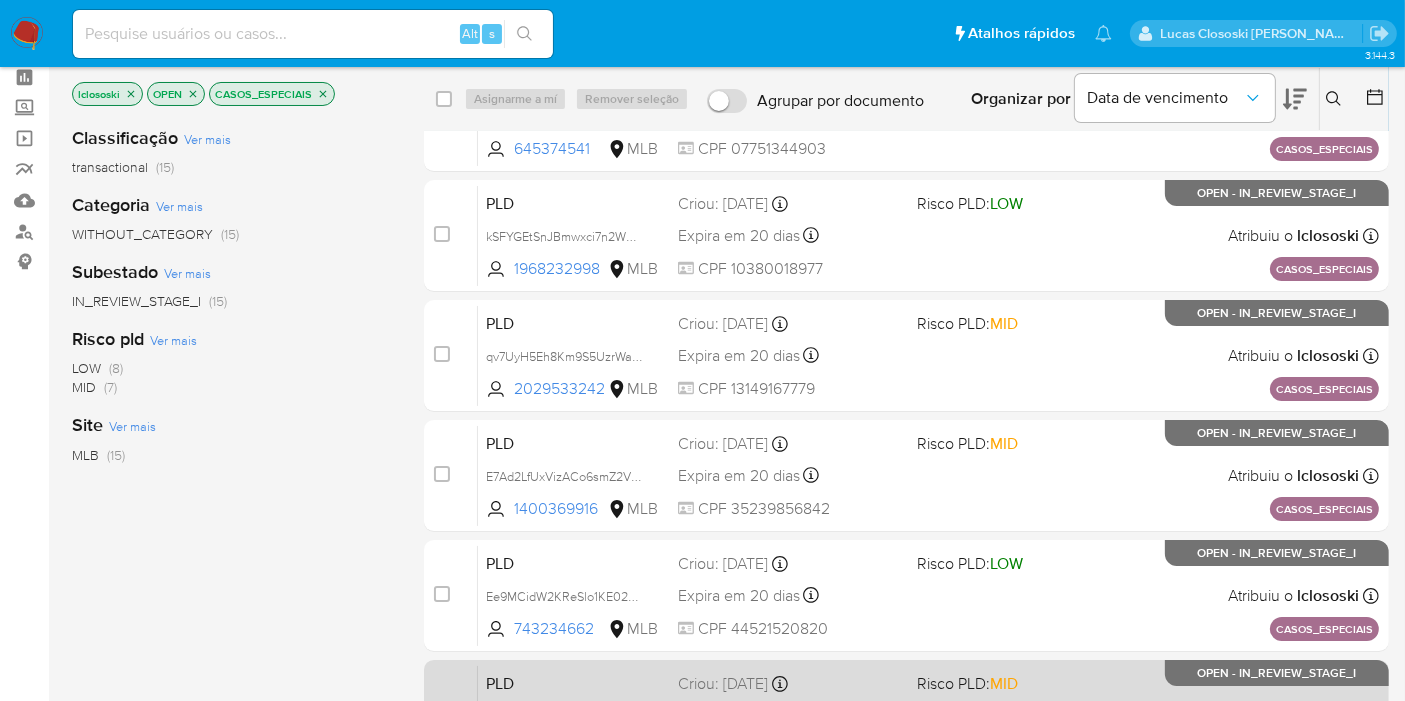 click on "PLD 2R6UUNH96bm9TQRLU46UXron 1176162528 MLB Risco PLD:  MID Criou: 13/06/2025   Criou: 13/06/2025 19:06:14 Expira em 20 dias   Expira em 28/07/2025 19:06:14 CPF   97258970568 Atribuiu o   lclososki   Asignado el: 13/06/2025 19:06:14 CASOS_ESPECIAIS OPEN - IN_REVIEW_STAGE_I" at bounding box center [928, 715] 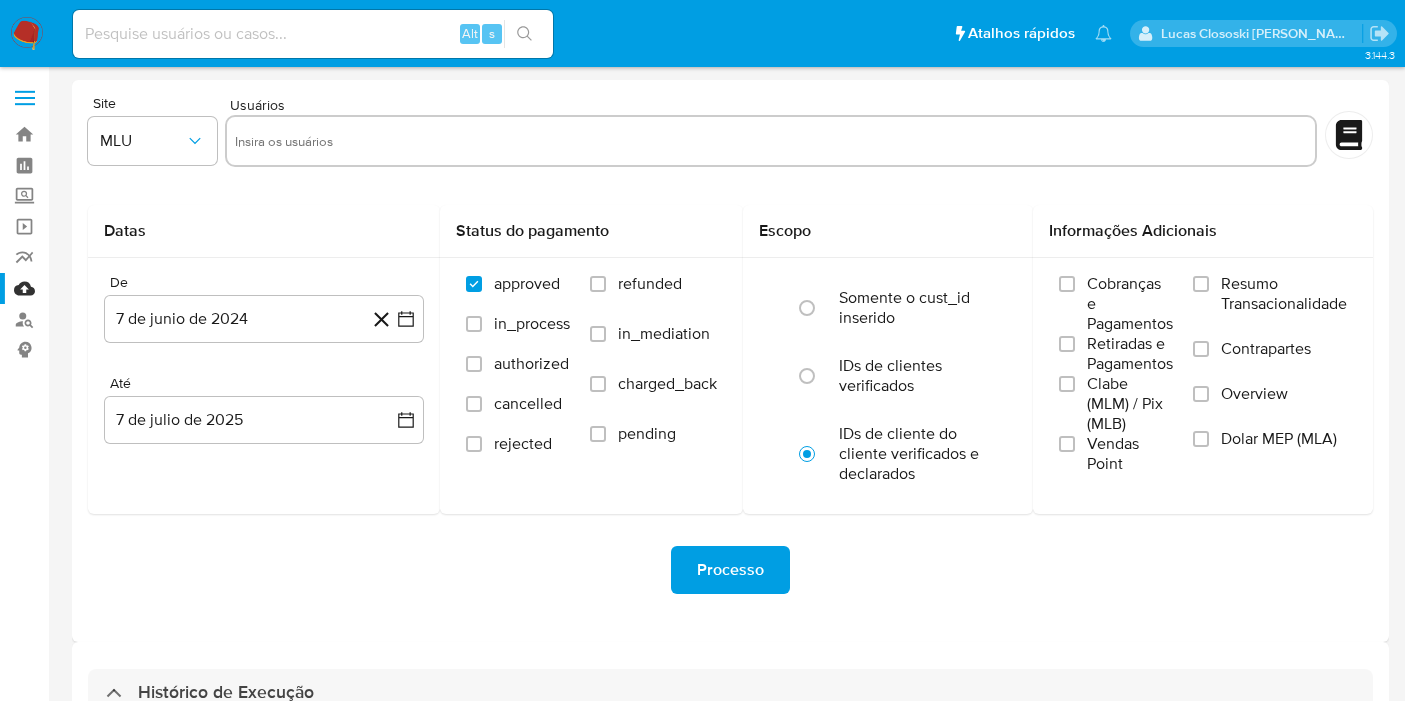 select on "10" 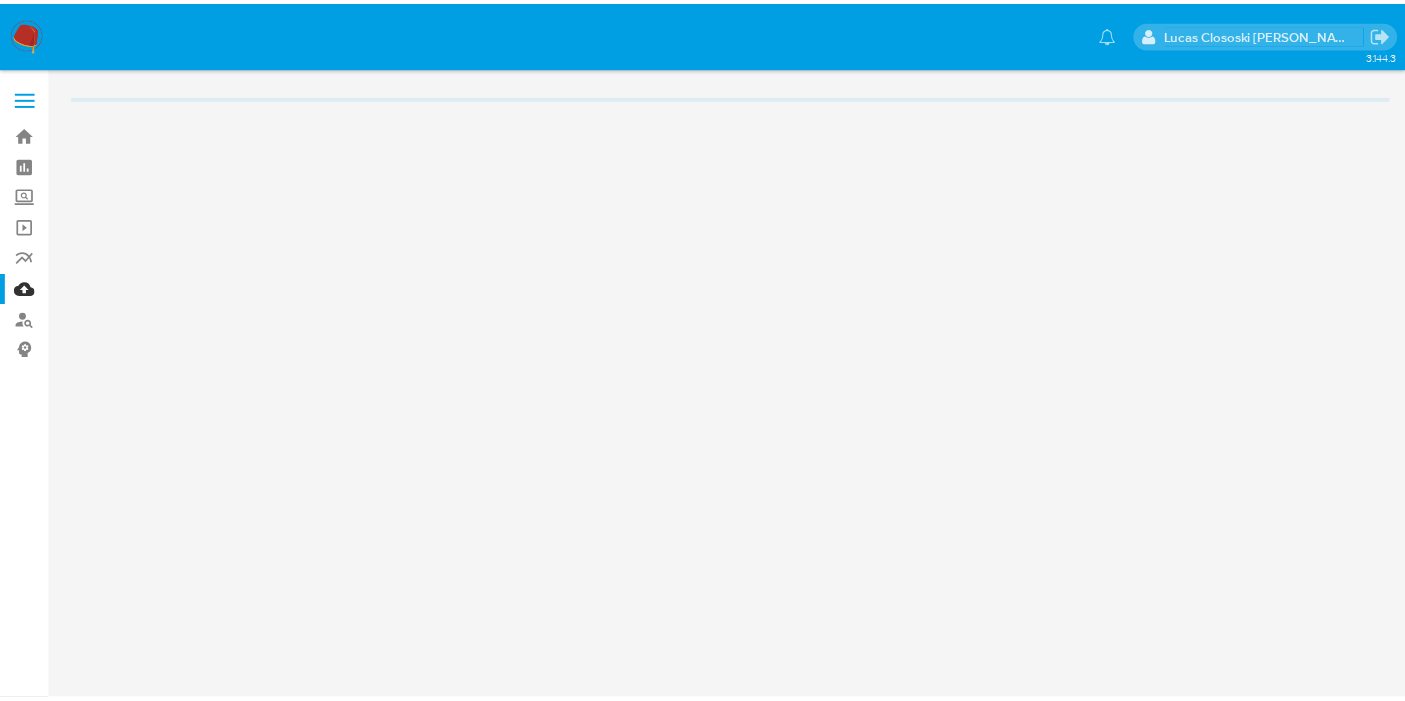 scroll, scrollTop: 0, scrollLeft: 0, axis: both 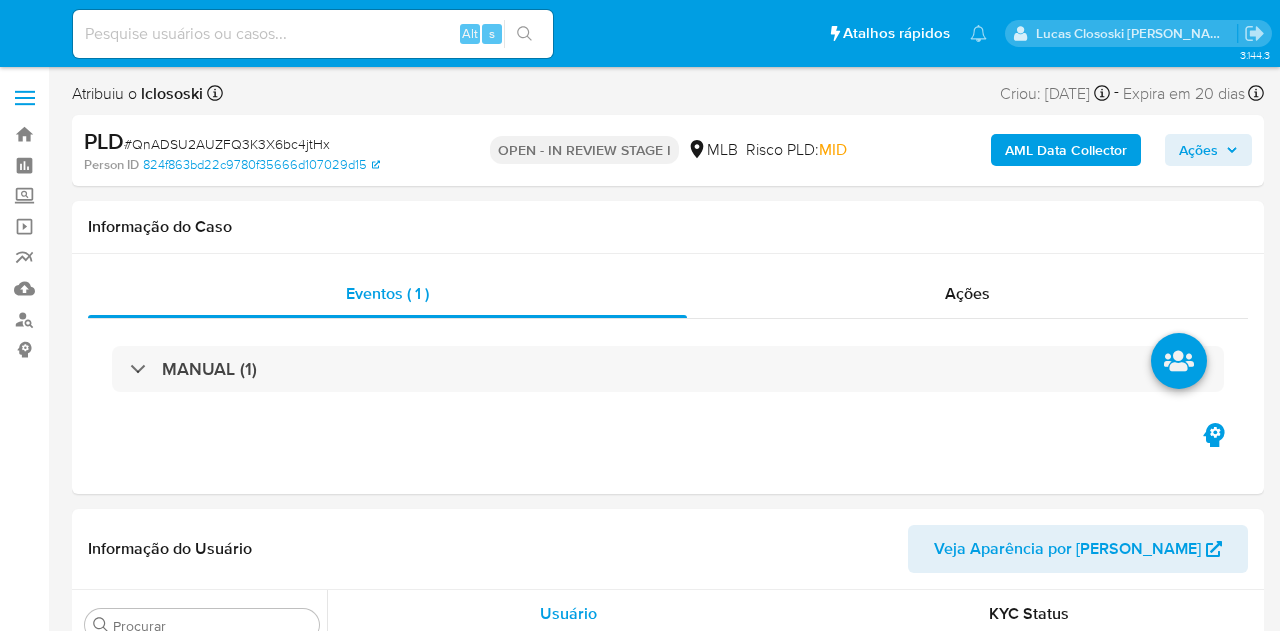 select on "10" 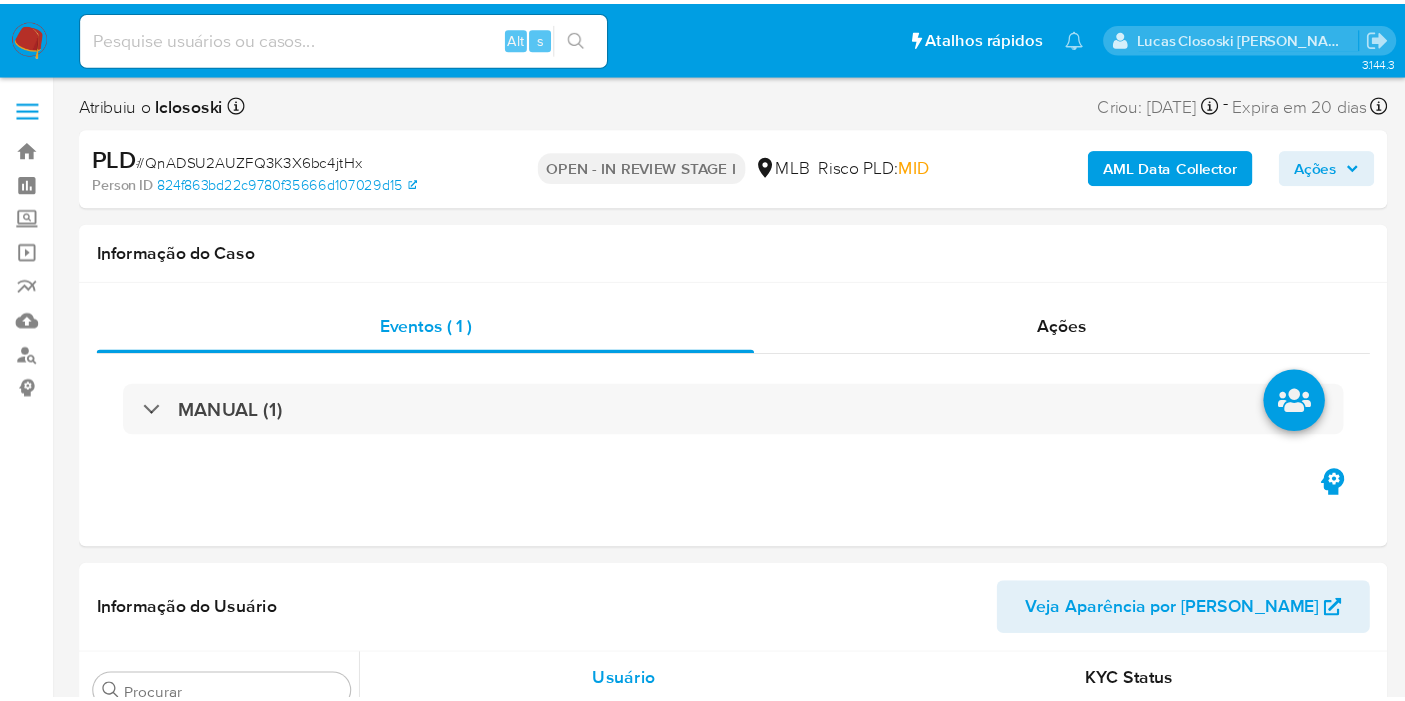 scroll, scrollTop: 0, scrollLeft: 0, axis: both 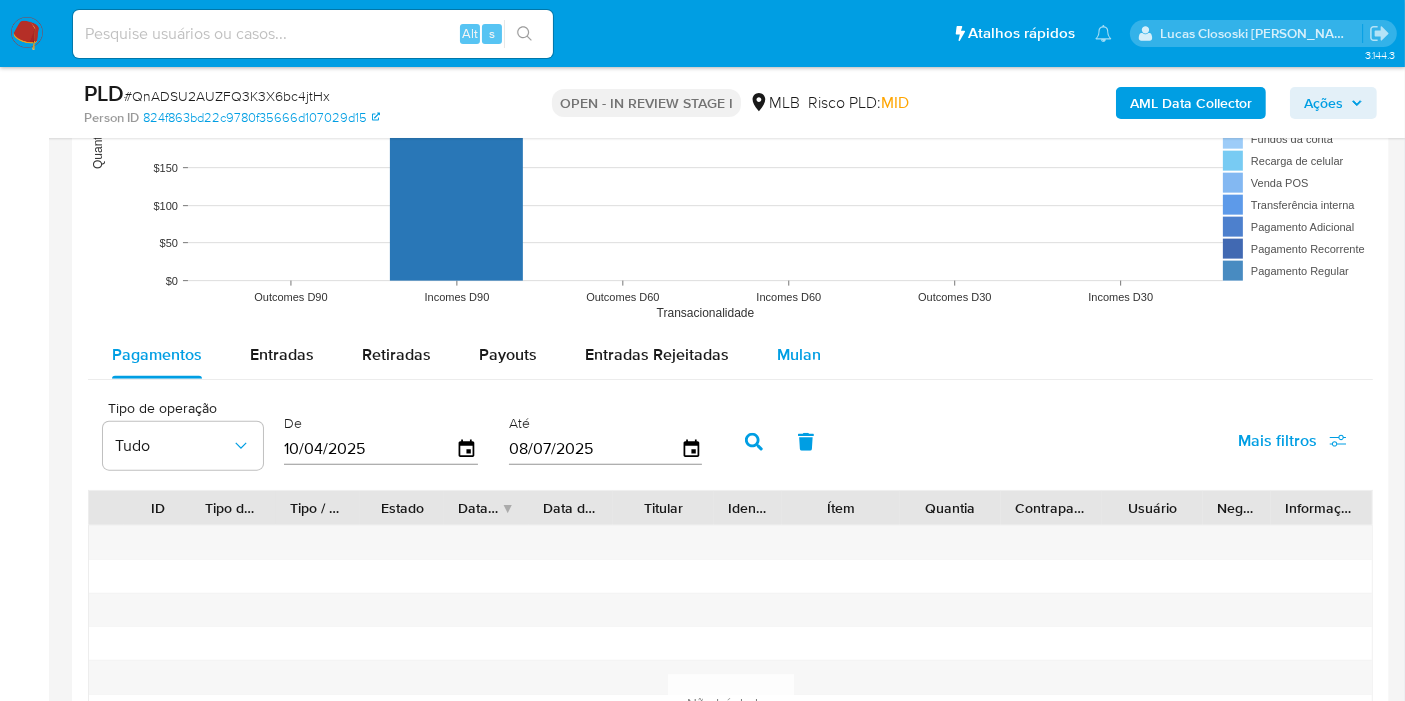 click on "Mulan" at bounding box center (799, 355) 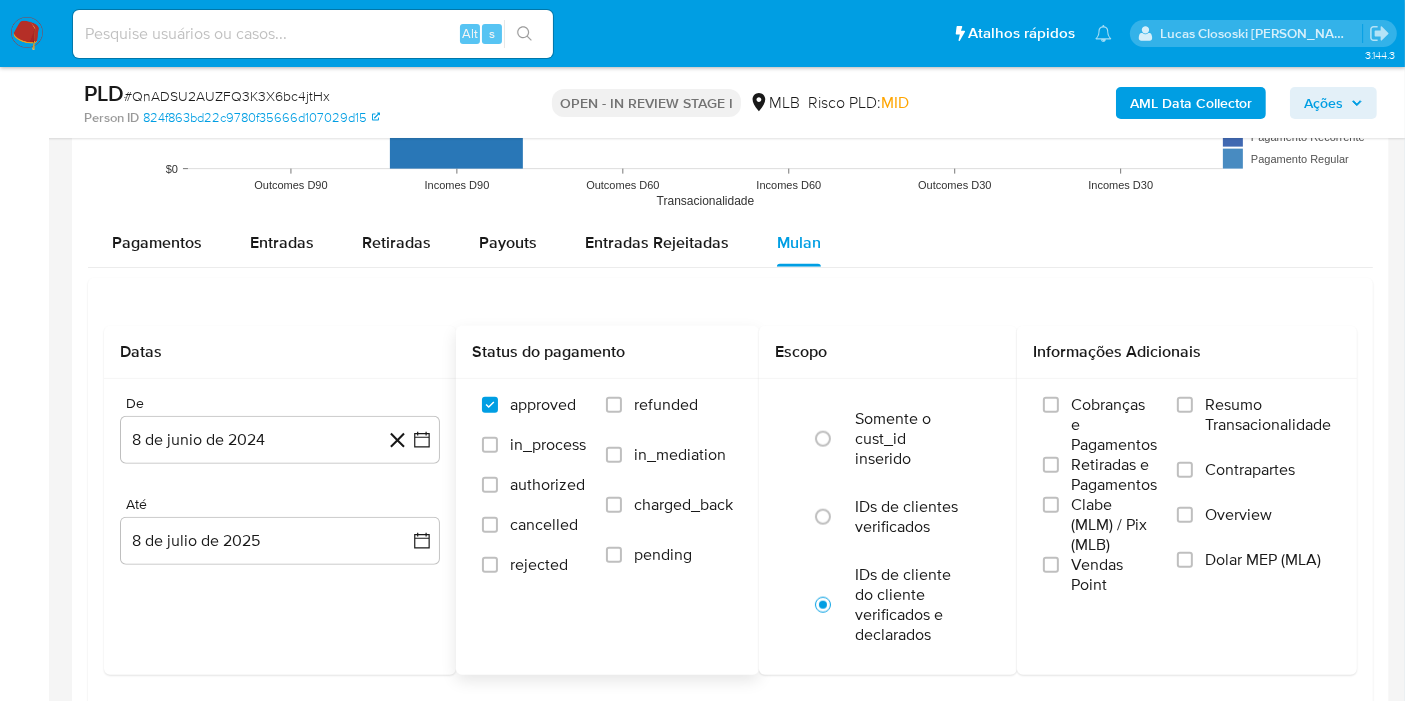 scroll, scrollTop: 2222, scrollLeft: 0, axis: vertical 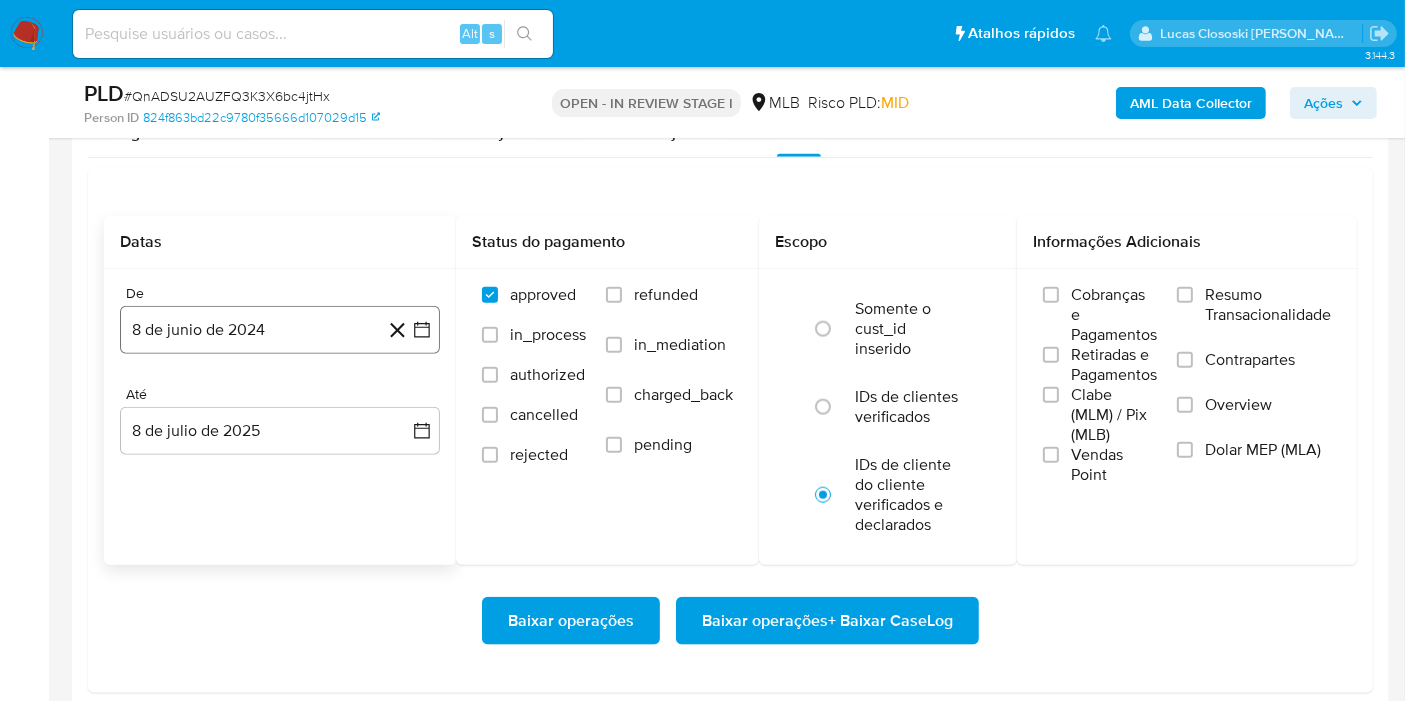 click on "8 de junio de 2024" at bounding box center [280, 330] 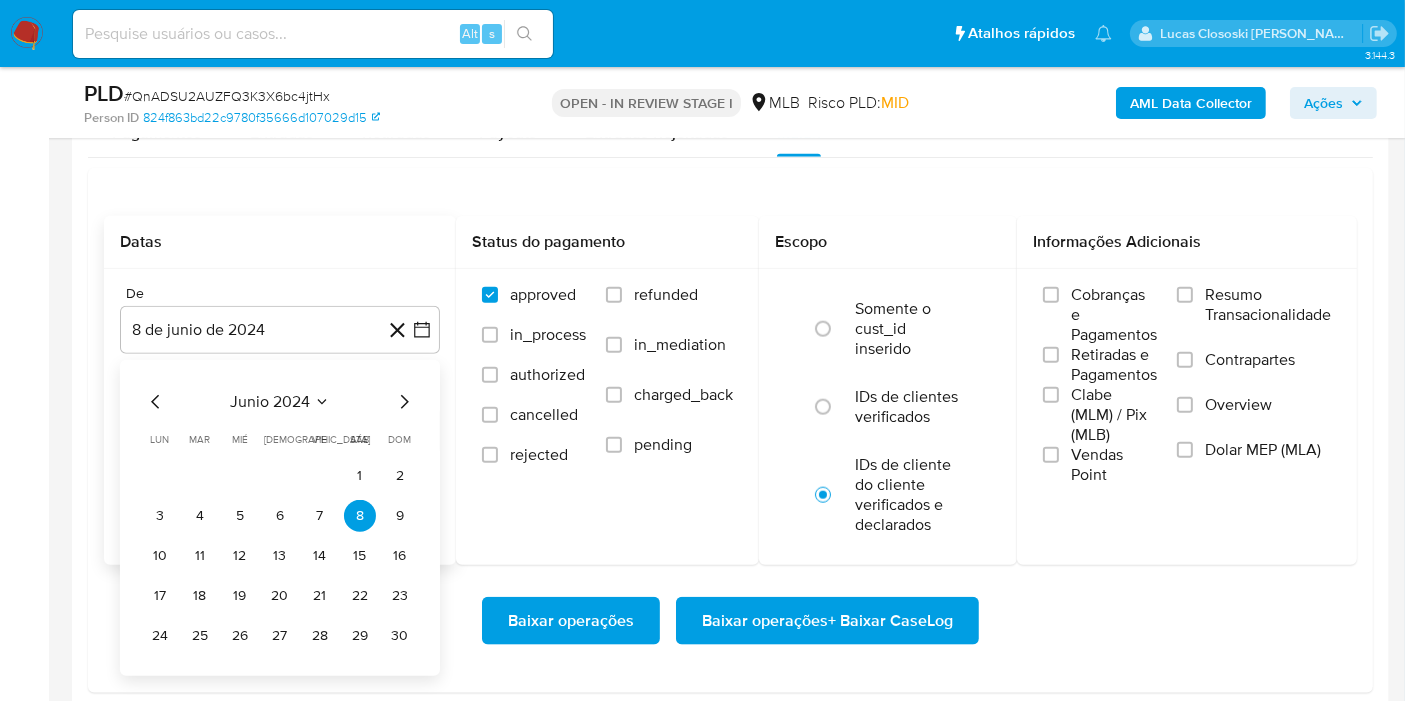 click on "junio 2024" at bounding box center [270, 402] 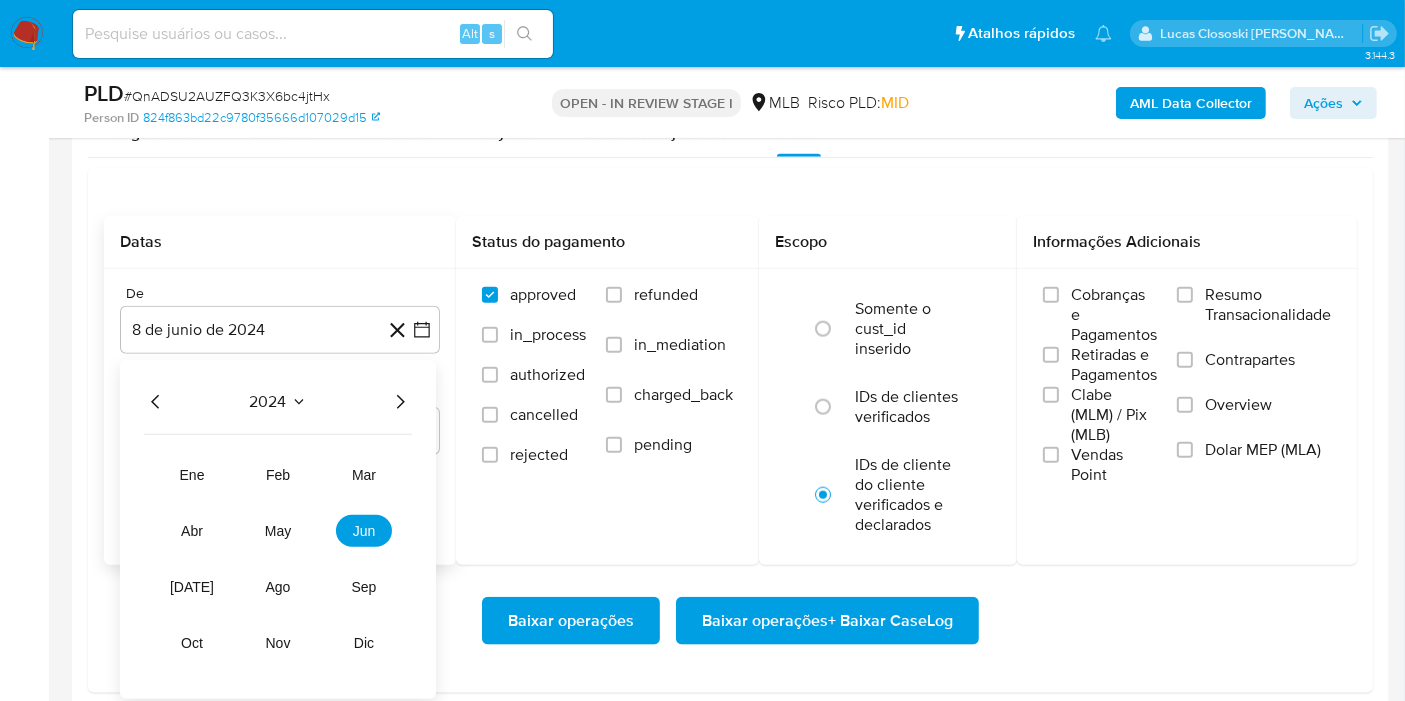 click on "ene feb mar abr may jun jul ago sep oct nov dic" at bounding box center [278, 559] 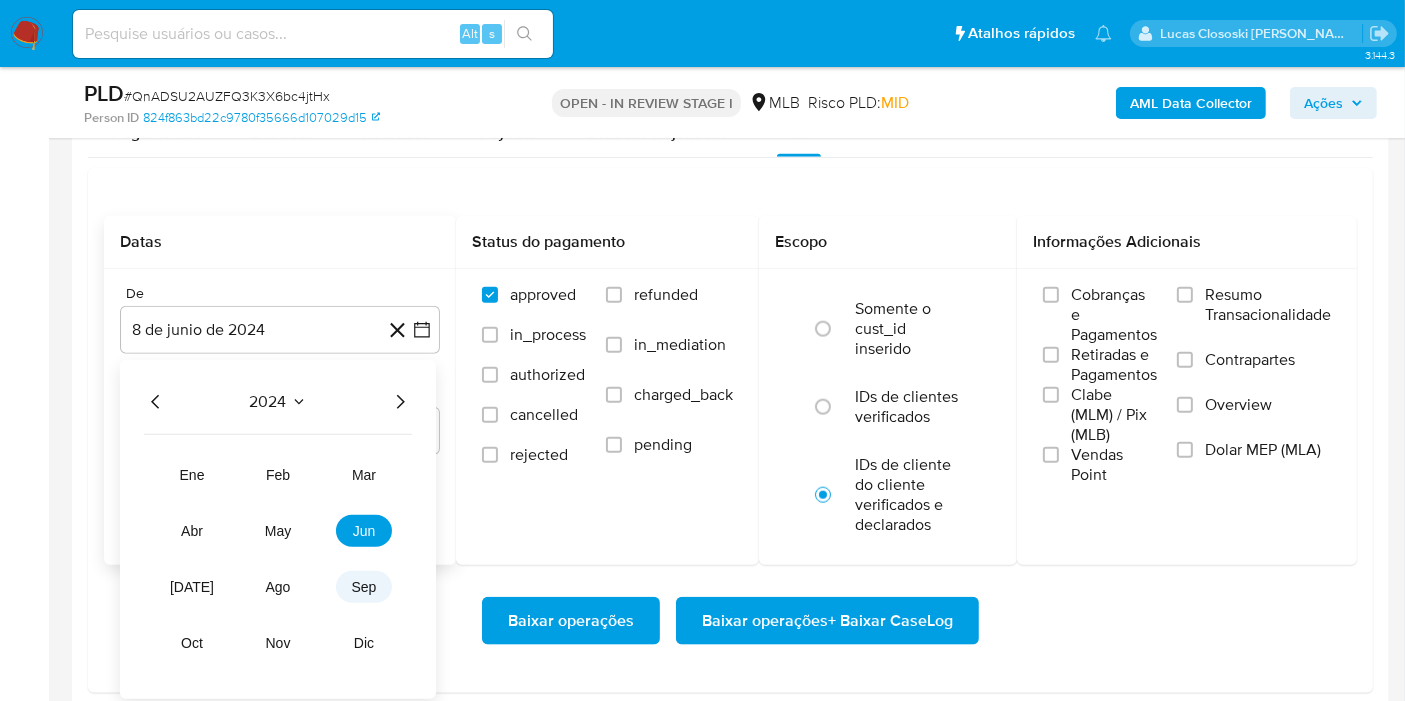 click on "sep" at bounding box center [364, 587] 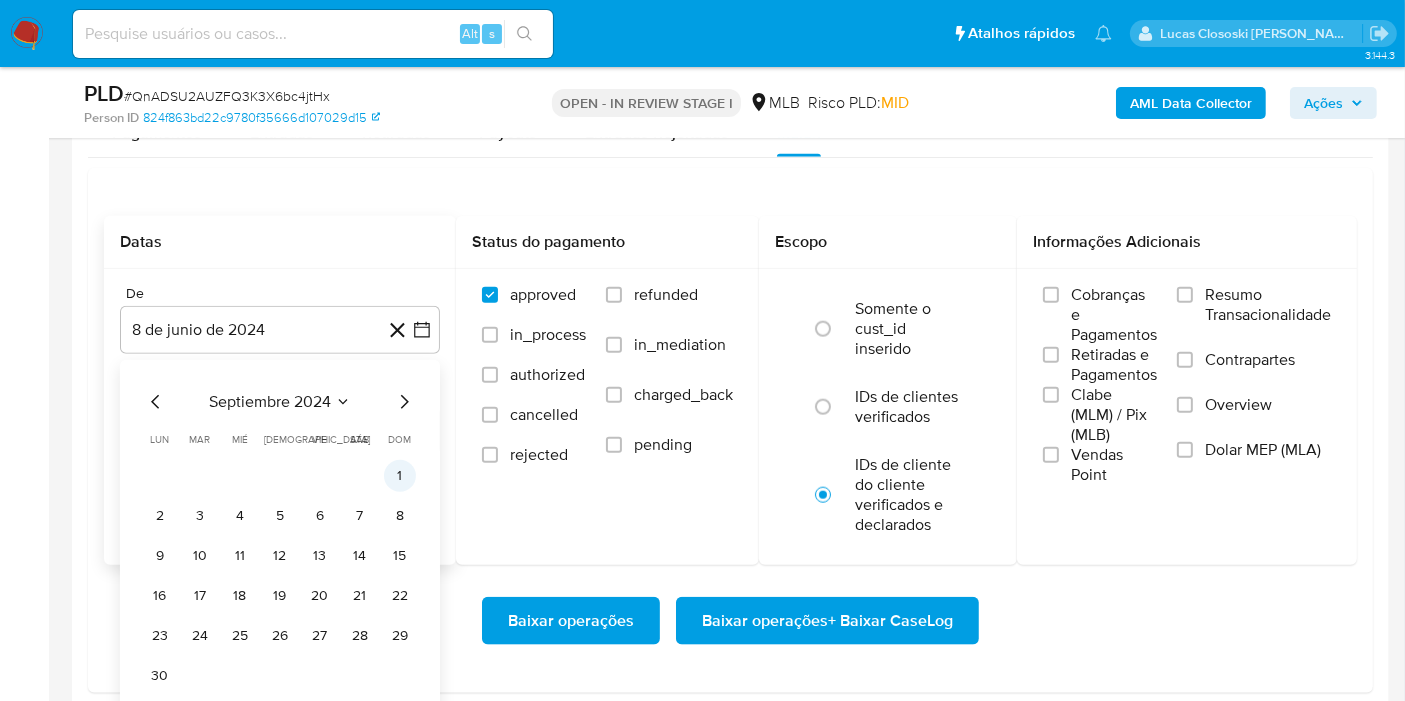 click on "1" at bounding box center (400, 476) 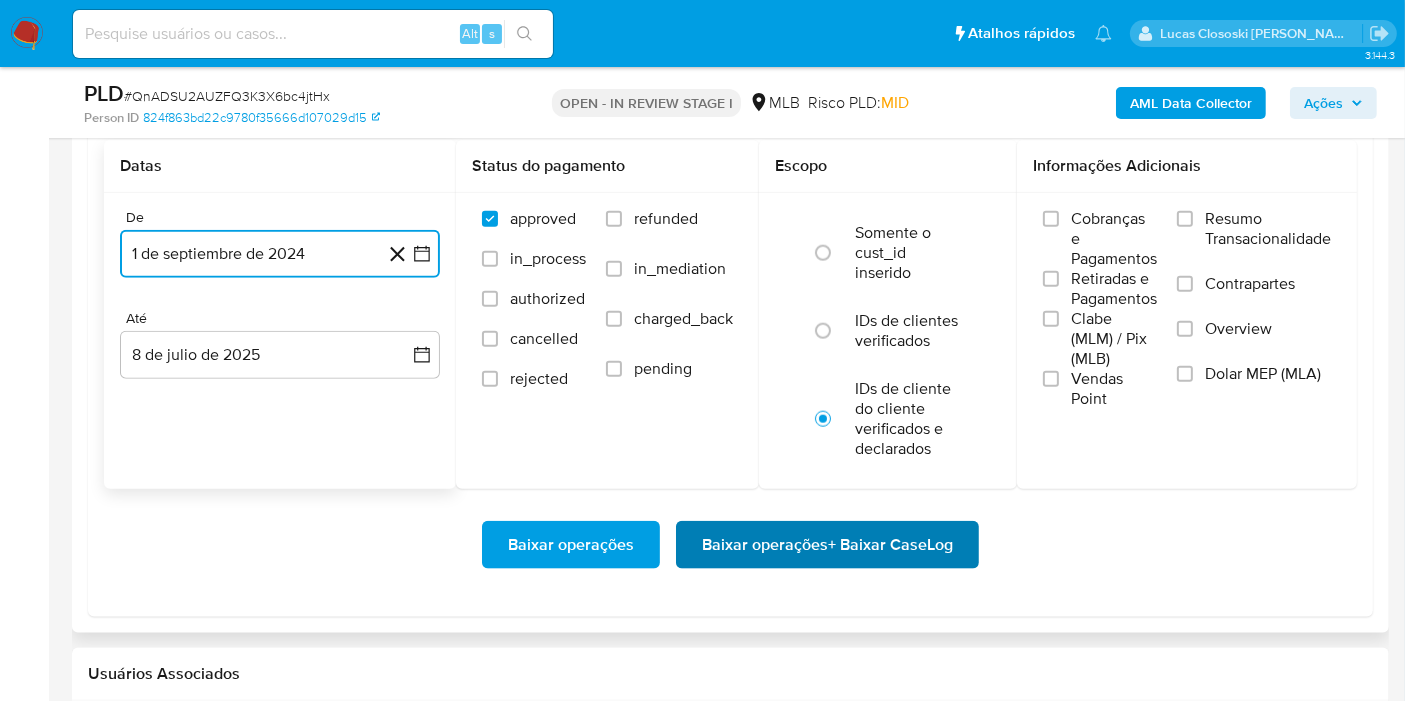 scroll, scrollTop: 2333, scrollLeft: 0, axis: vertical 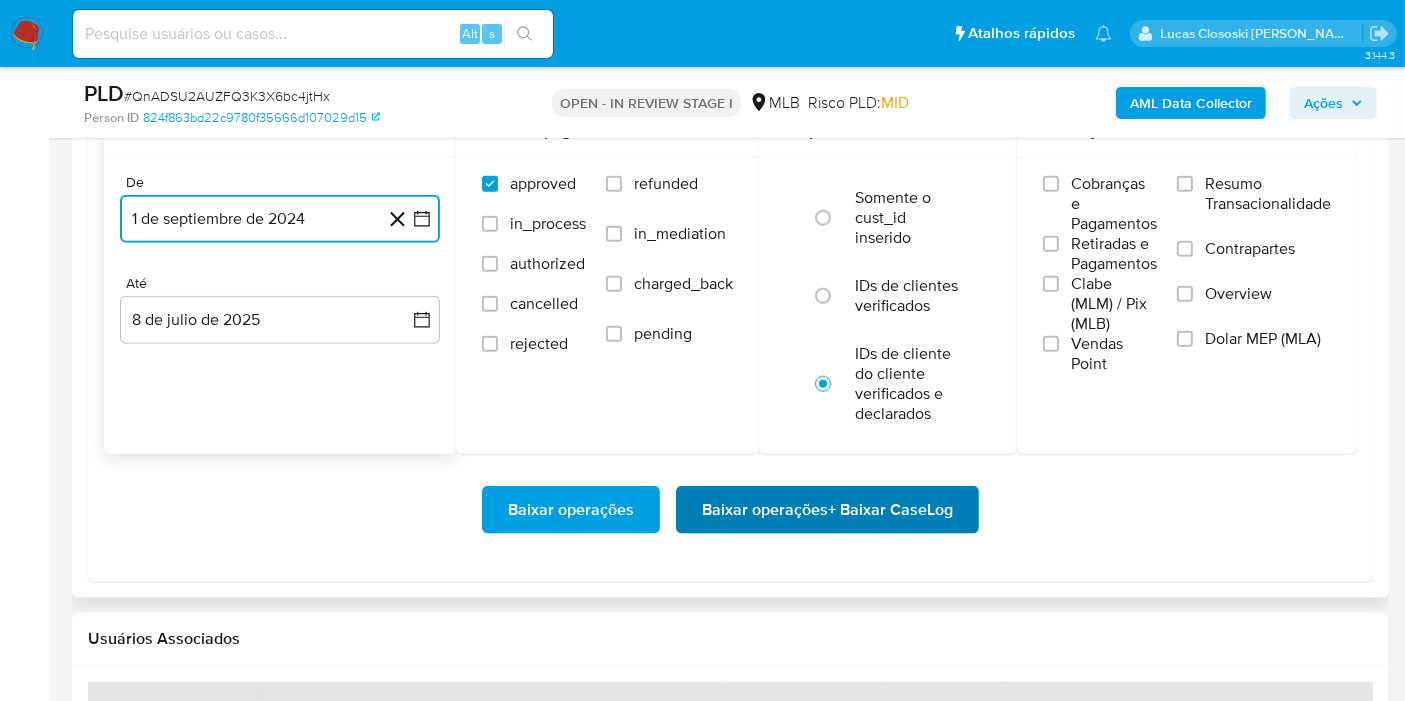 click on "Baixar operações  +   Baixar CaseLog" at bounding box center (827, 510) 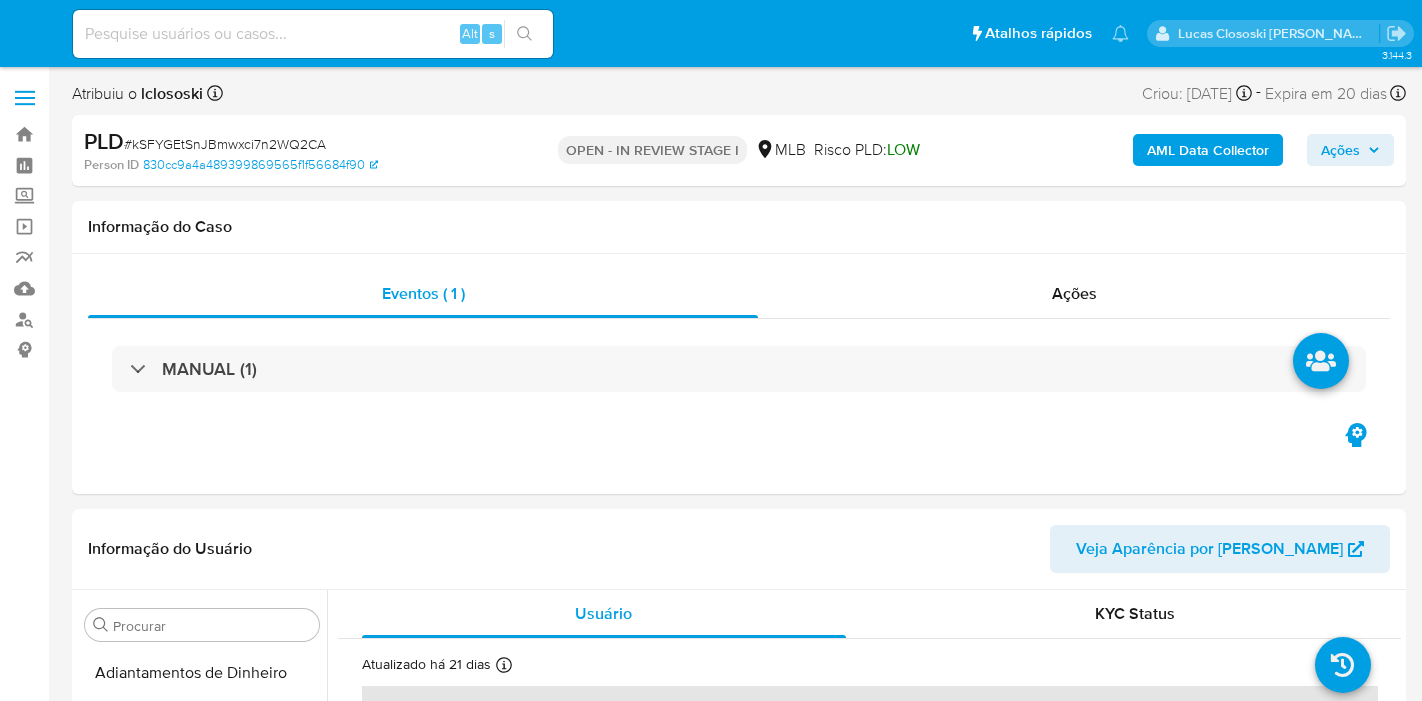 select on "10" 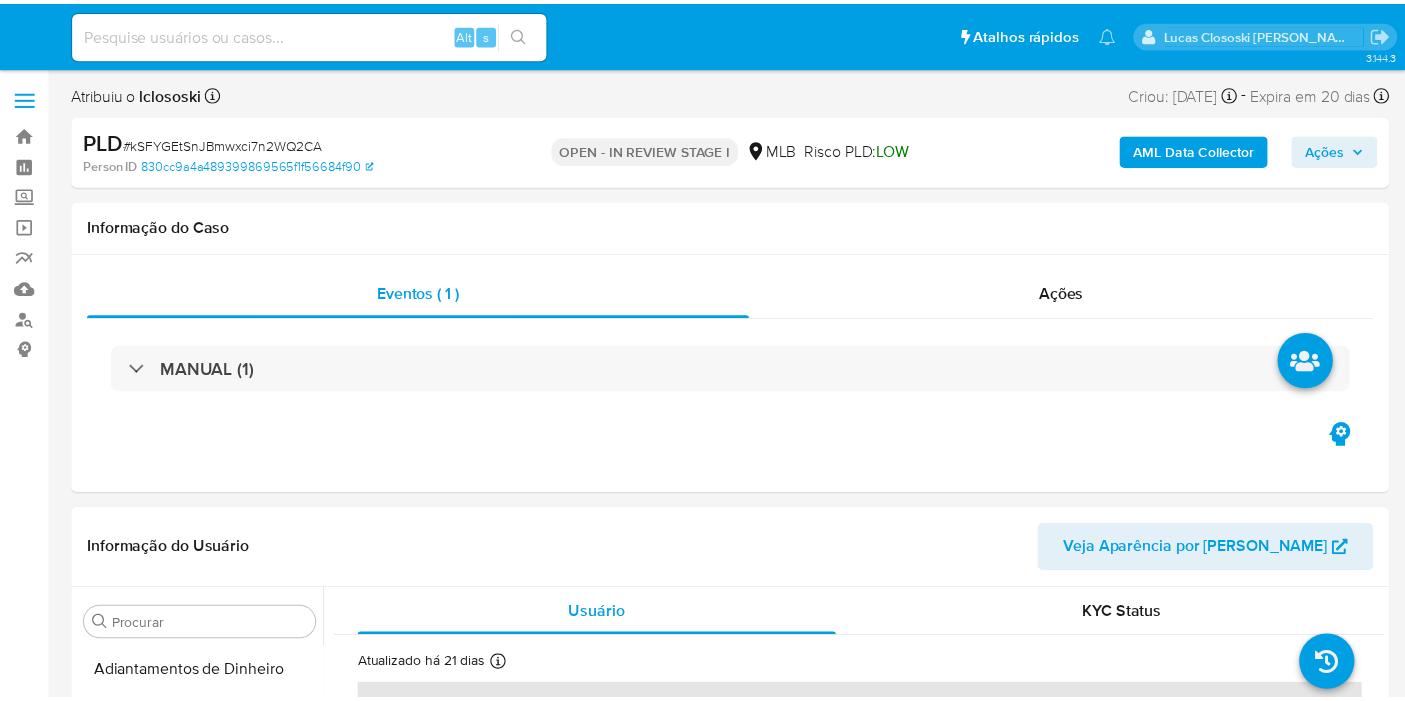 scroll, scrollTop: 0, scrollLeft: 0, axis: both 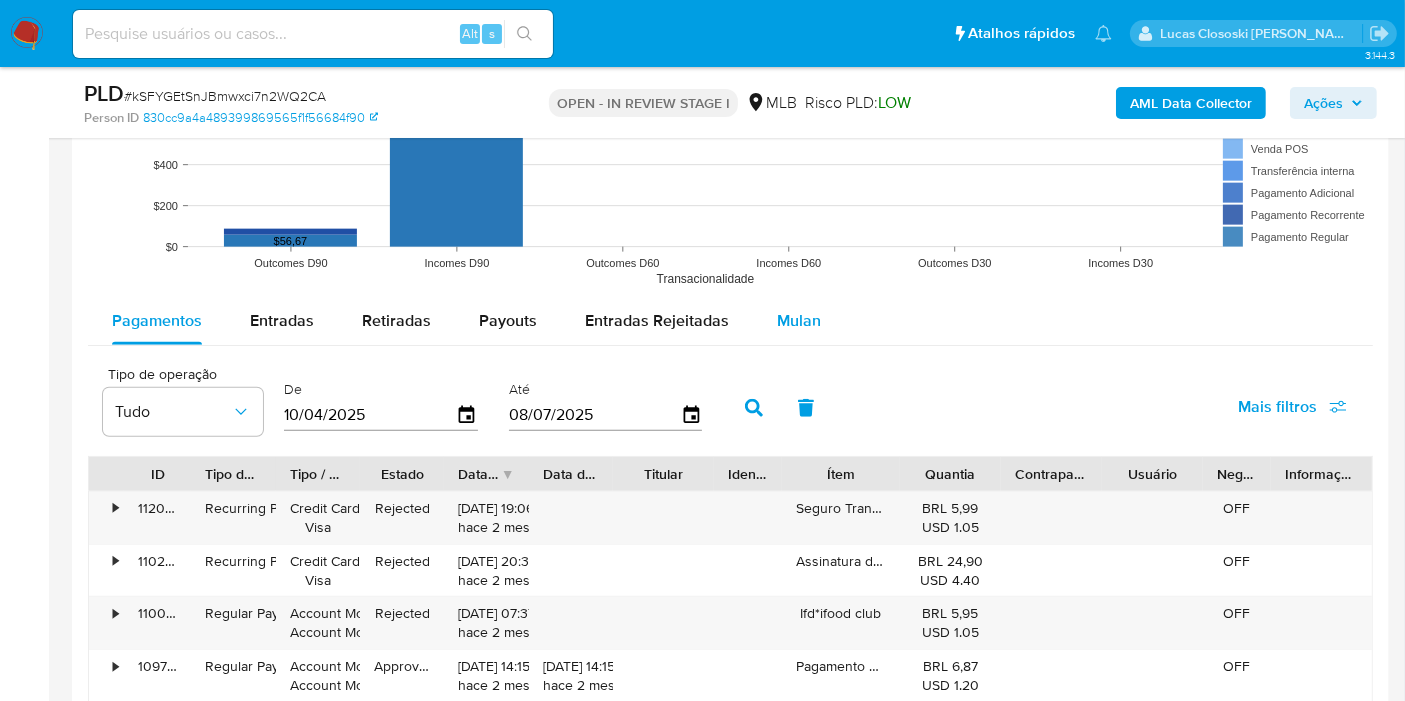 click on "Mulan" at bounding box center [799, 321] 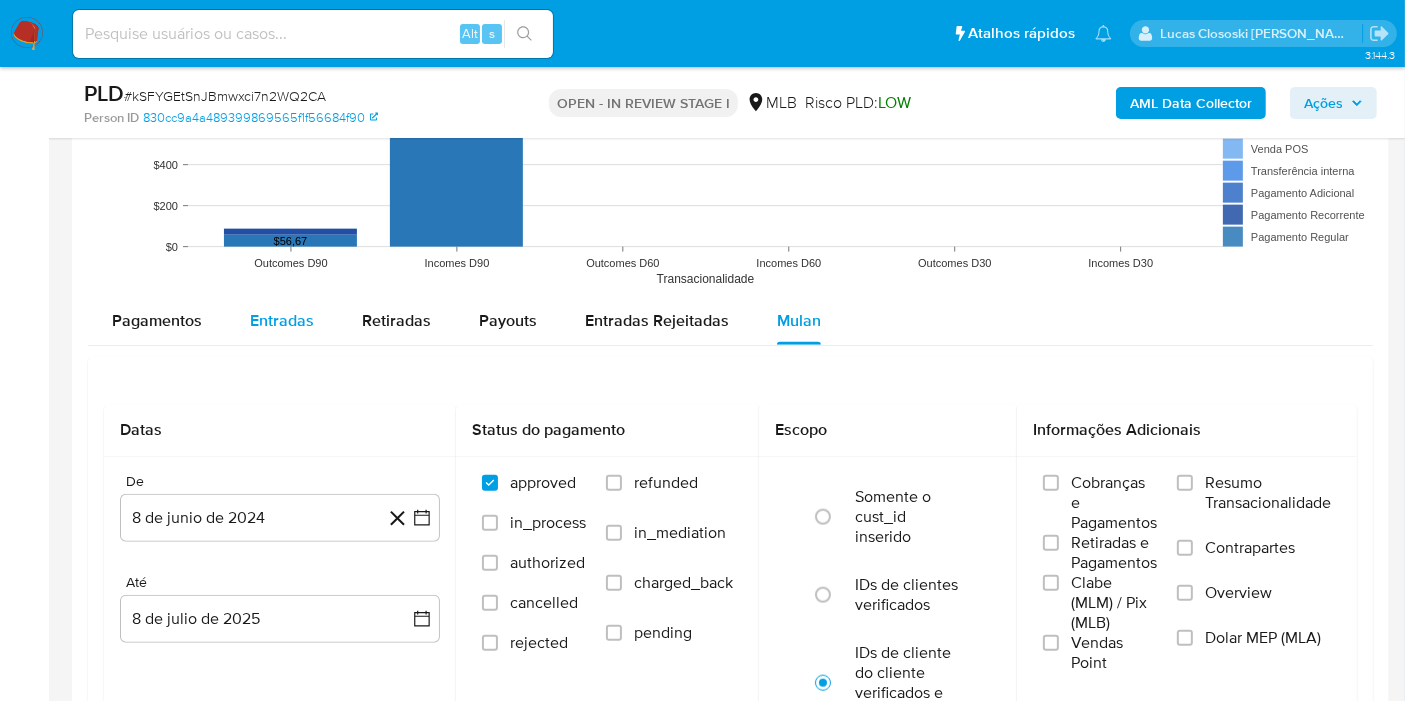 scroll, scrollTop: 2222, scrollLeft: 0, axis: vertical 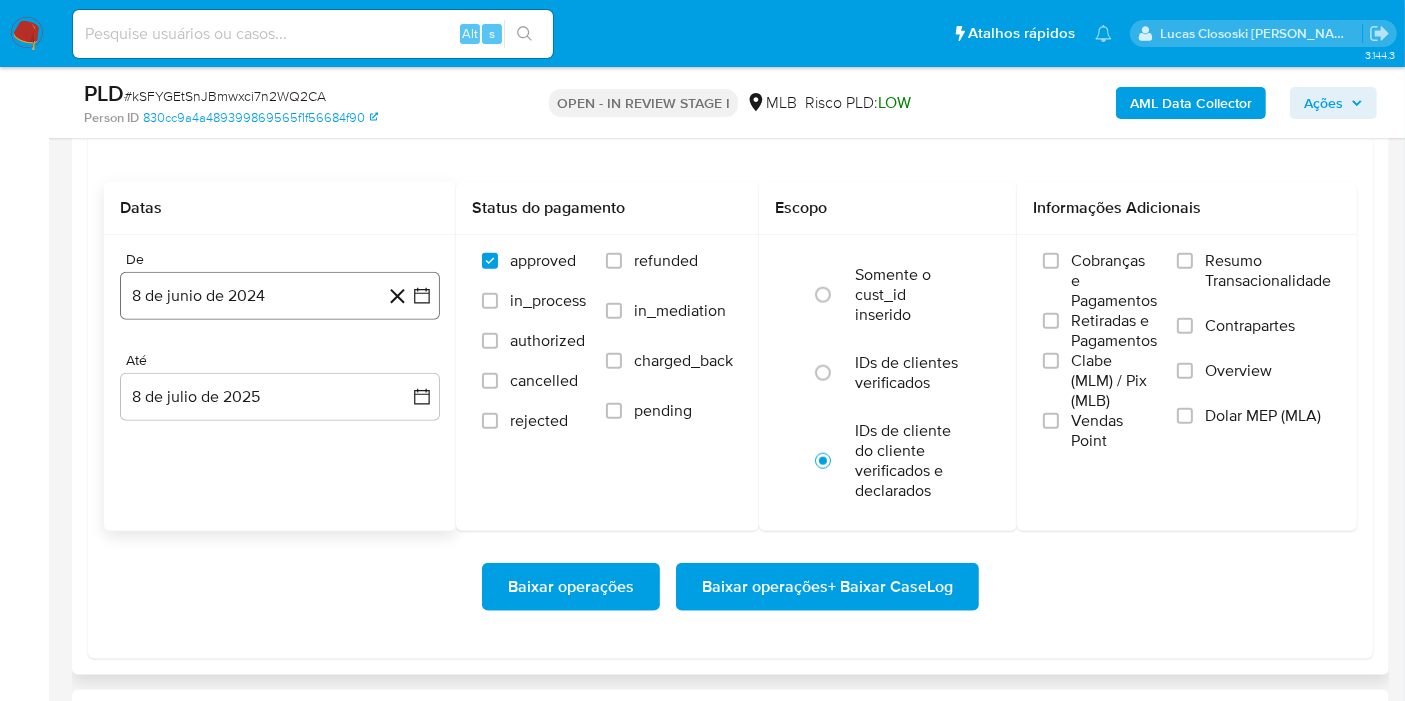 click 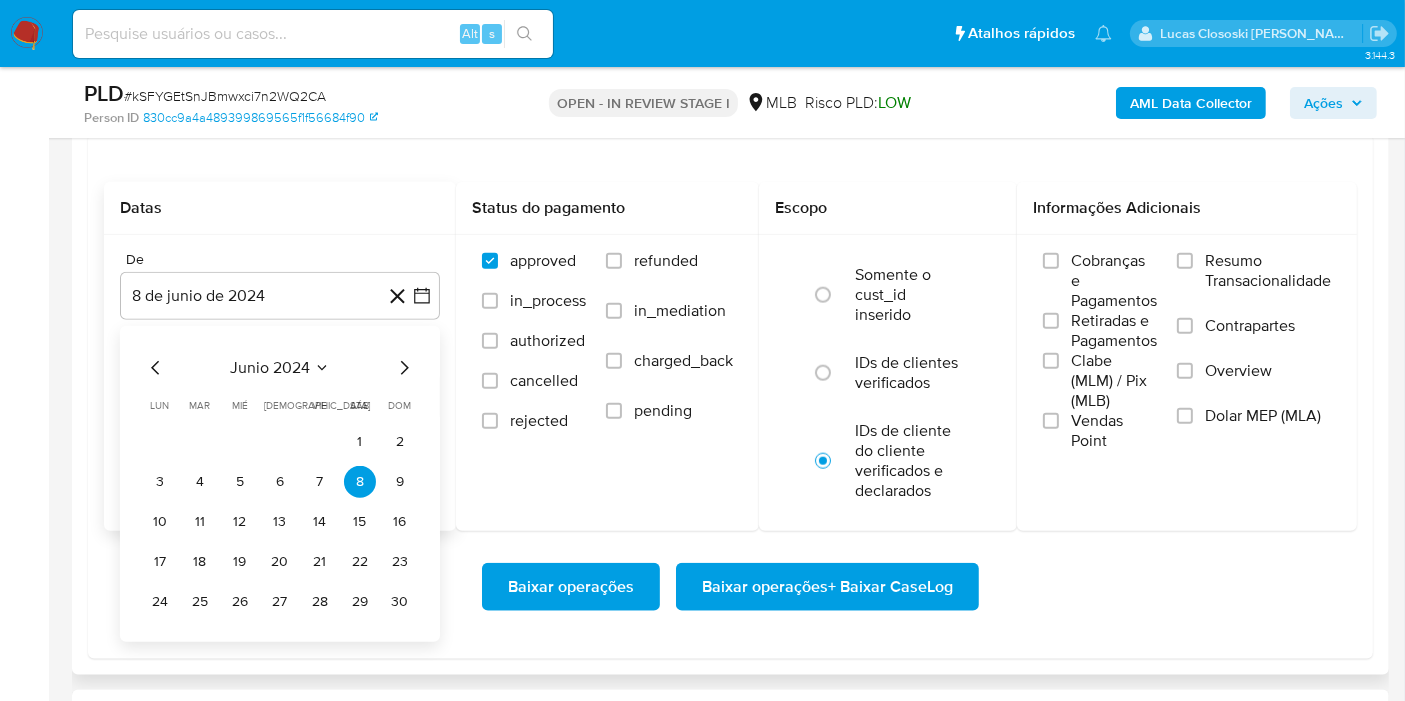 click on "junio 2024" at bounding box center [270, 368] 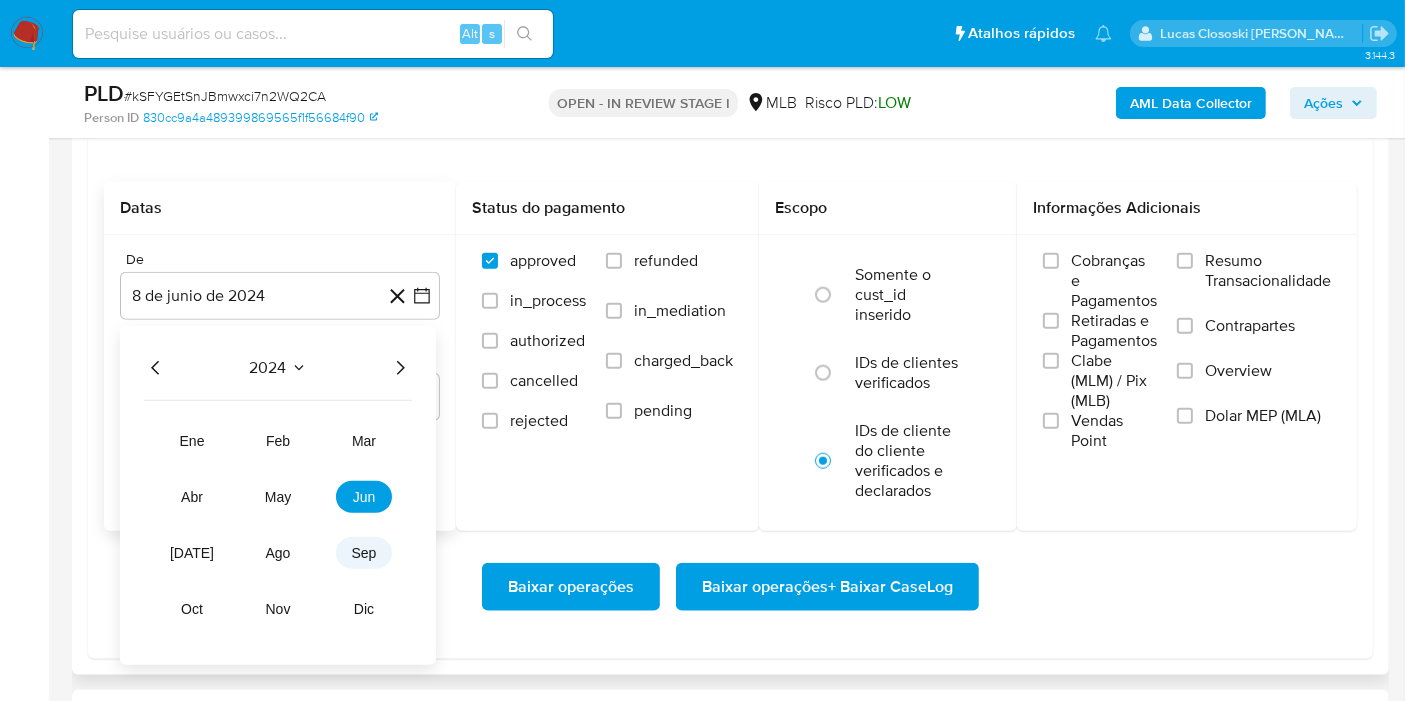 click on "sep" at bounding box center [364, 553] 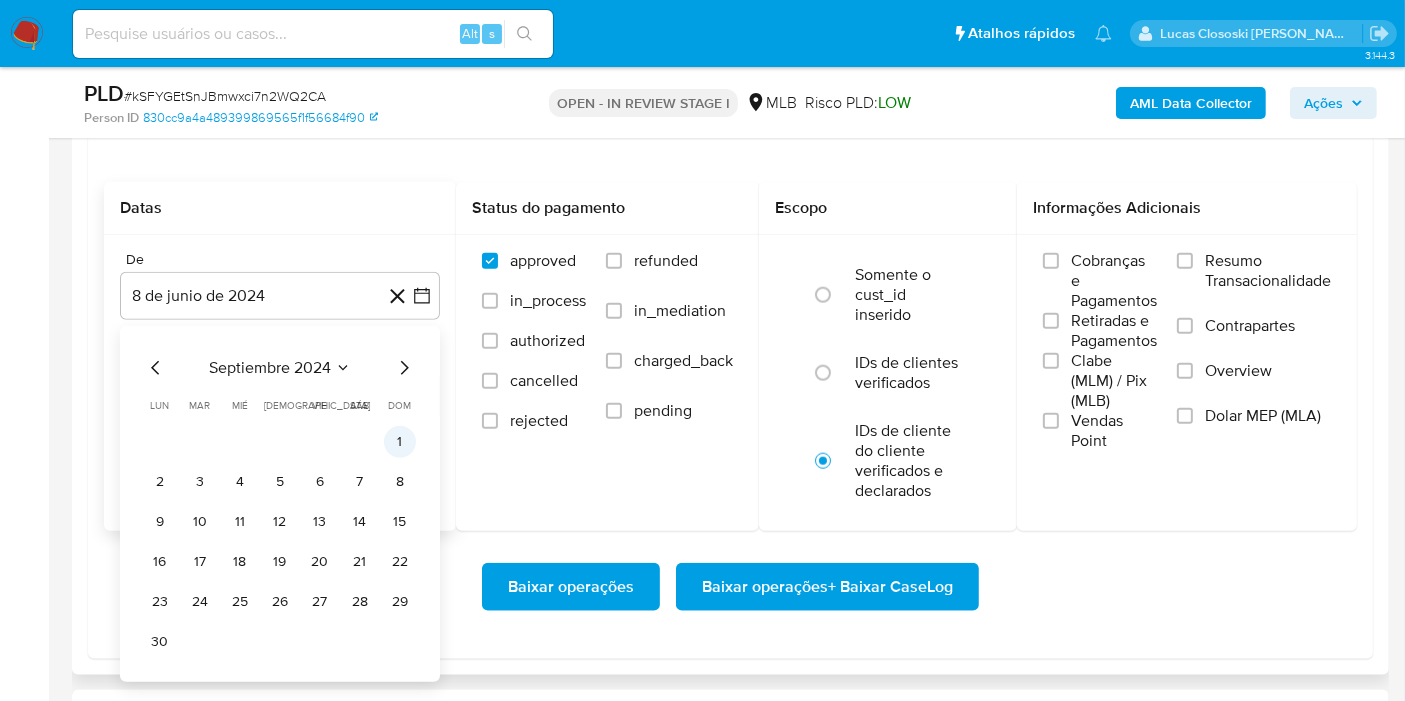click on "1" at bounding box center (400, 442) 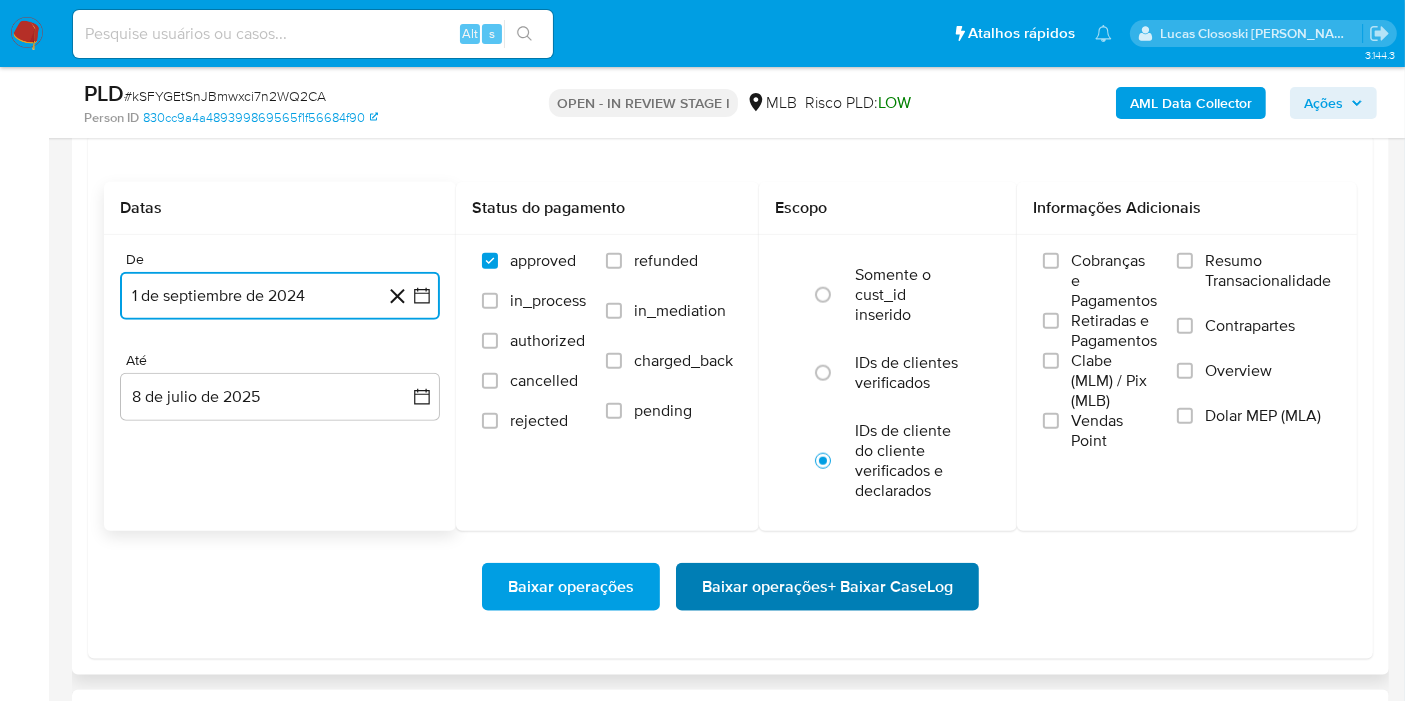 click on "Baixar operações  +   Baixar CaseLog" at bounding box center (827, 587) 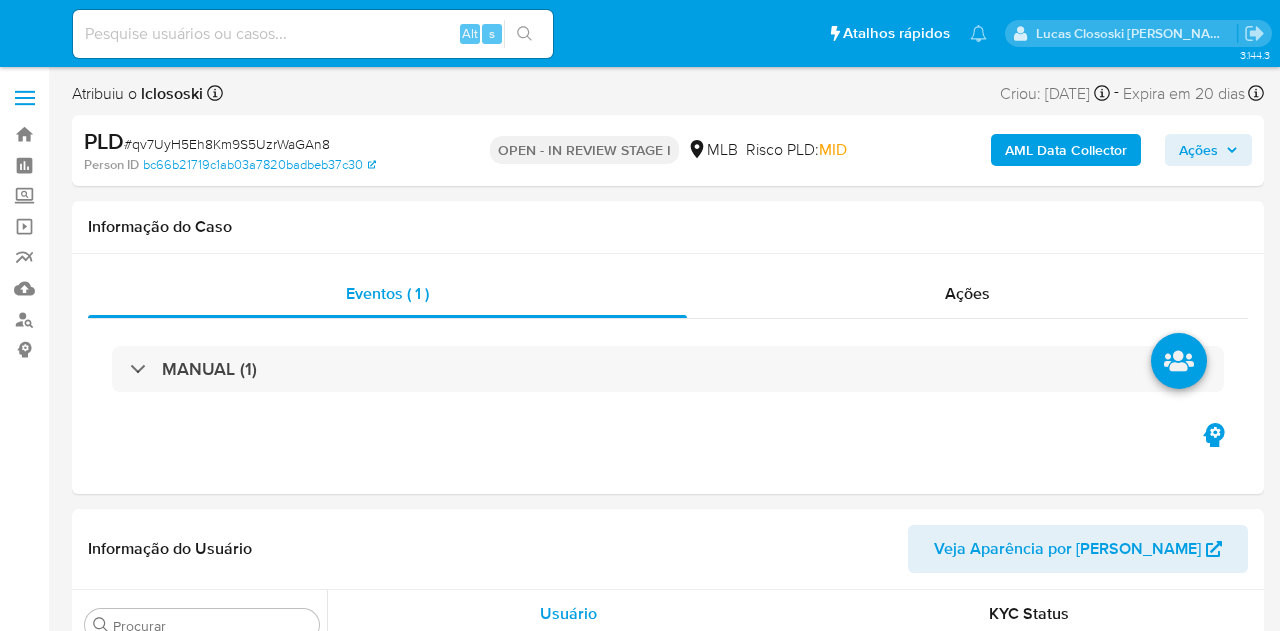 select on "10" 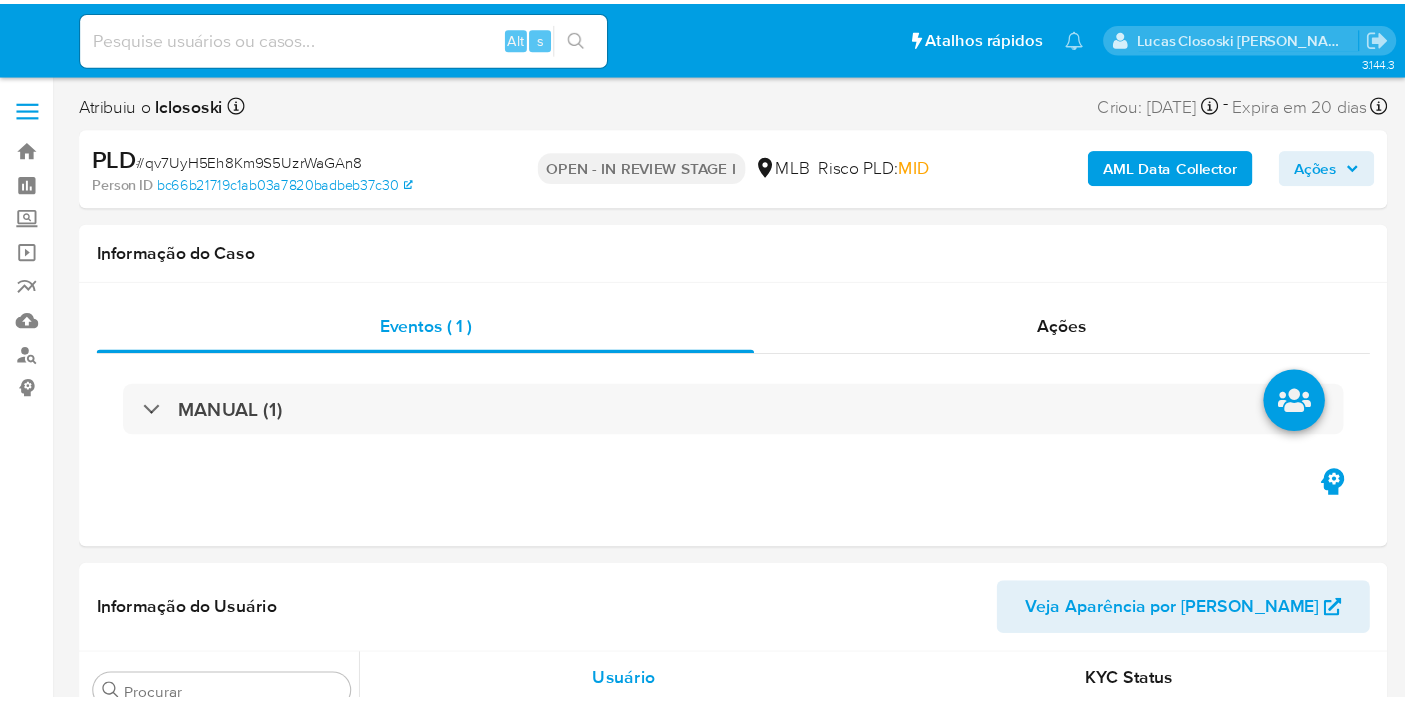 scroll, scrollTop: 0, scrollLeft: 0, axis: both 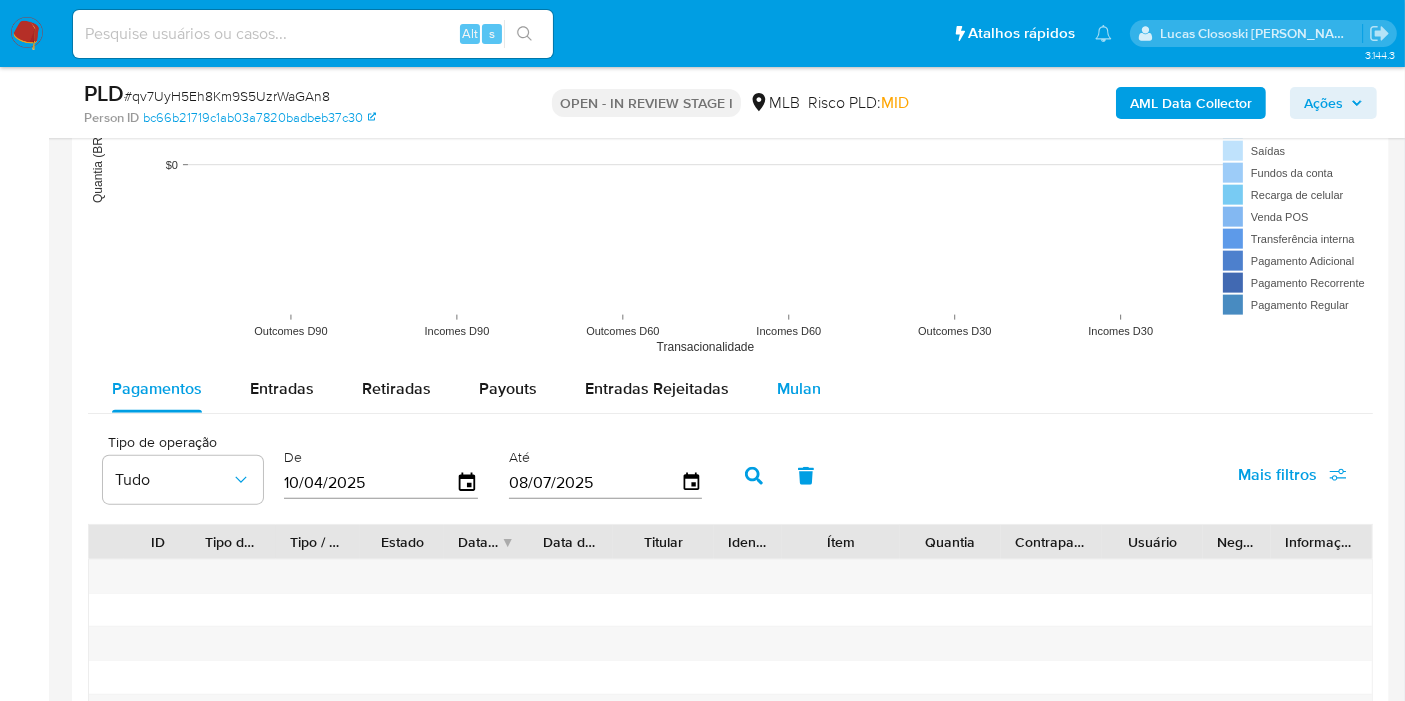 drag, startPoint x: 807, startPoint y: 364, endPoint x: 808, endPoint y: 380, distance: 16.03122 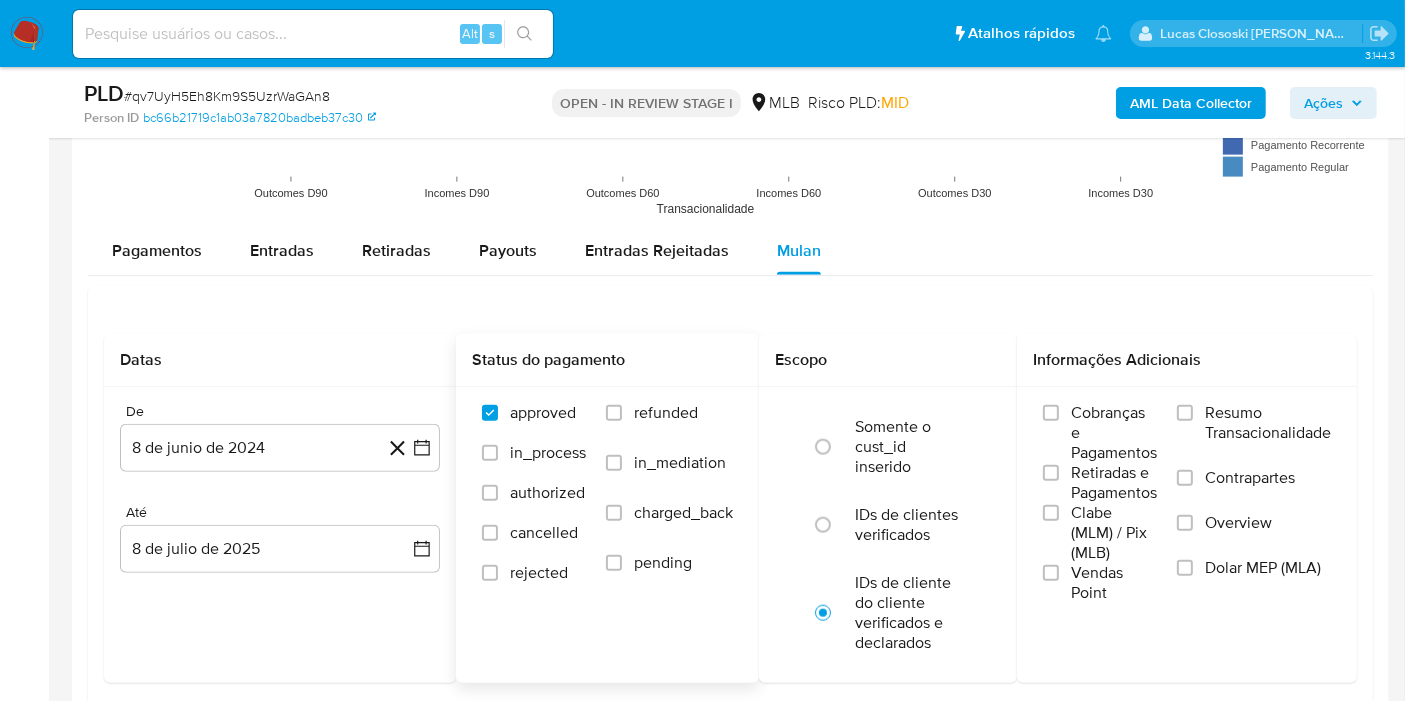 scroll, scrollTop: 2222, scrollLeft: 0, axis: vertical 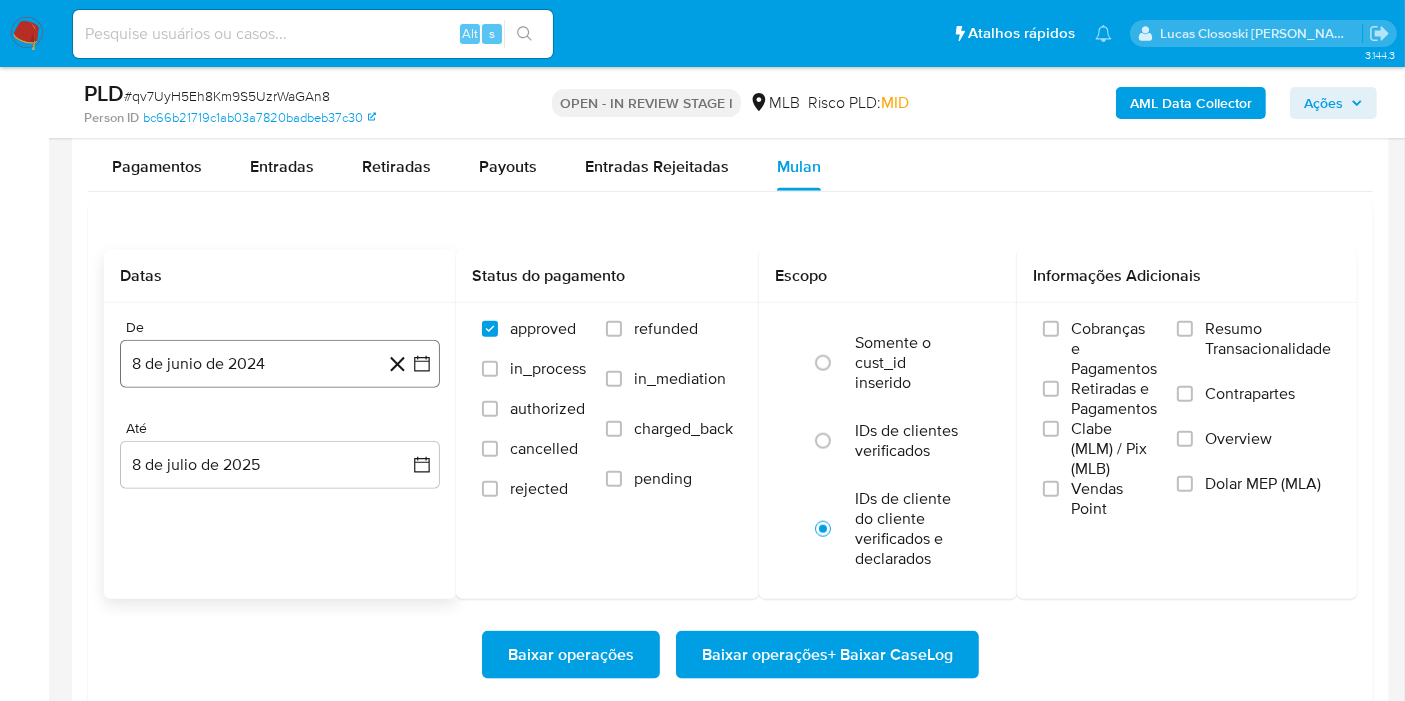 click on "8 de junio de 2024" at bounding box center [280, 364] 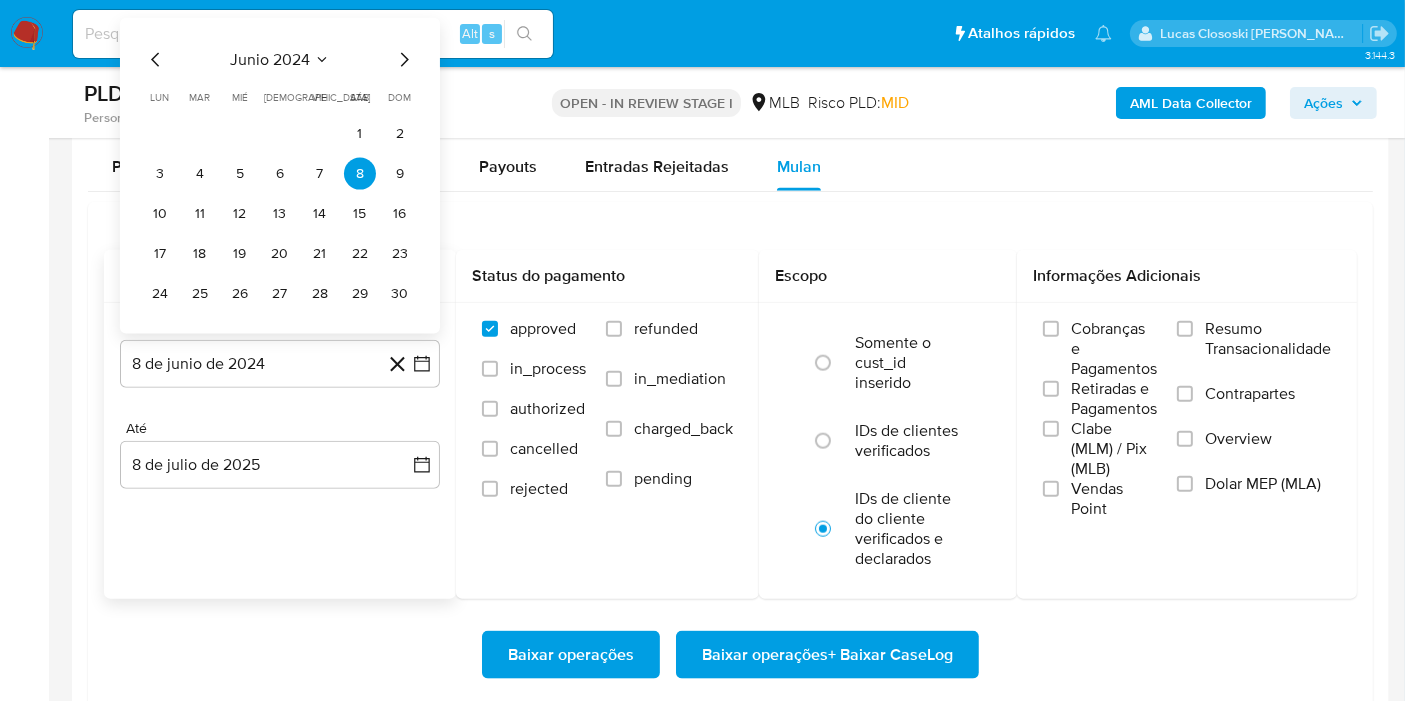 click on "junio 2024" at bounding box center (270, 60) 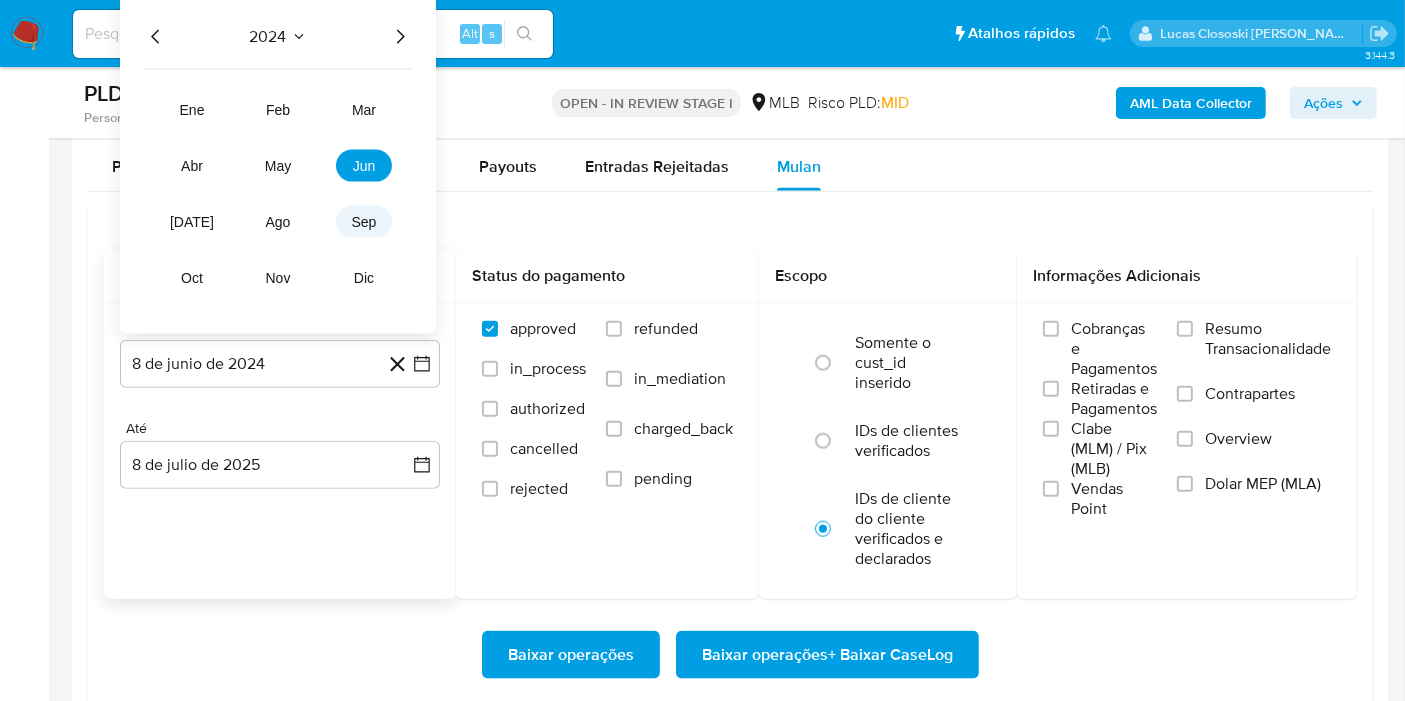 click on "sep" at bounding box center [364, 222] 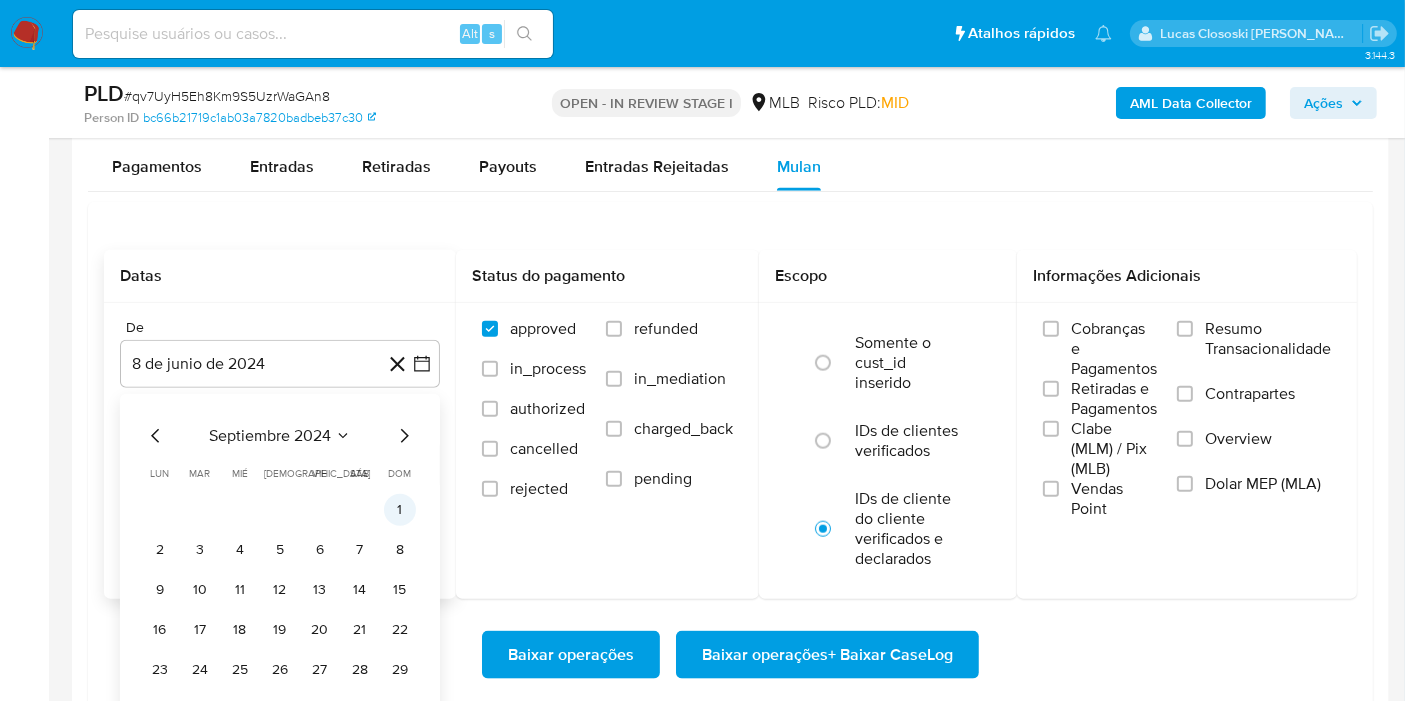 click on "1" at bounding box center [400, 510] 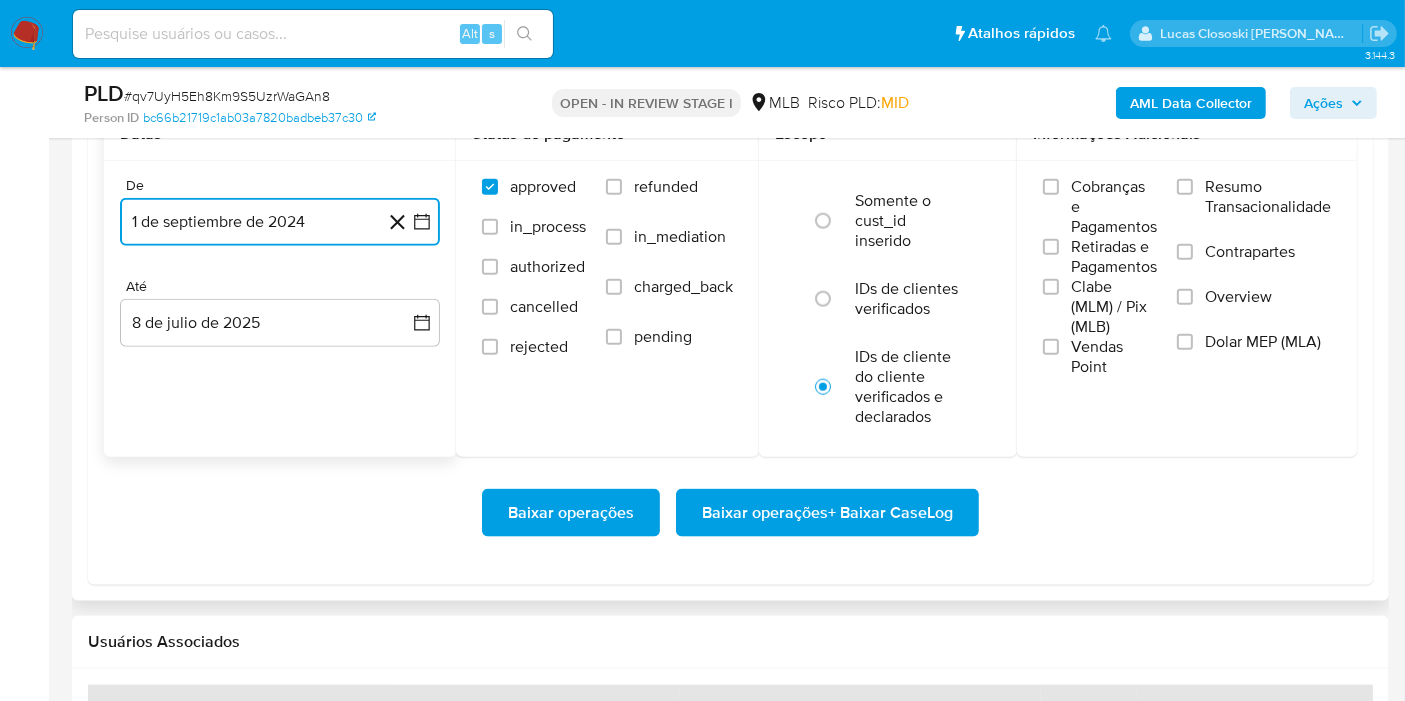 scroll, scrollTop: 2444, scrollLeft: 0, axis: vertical 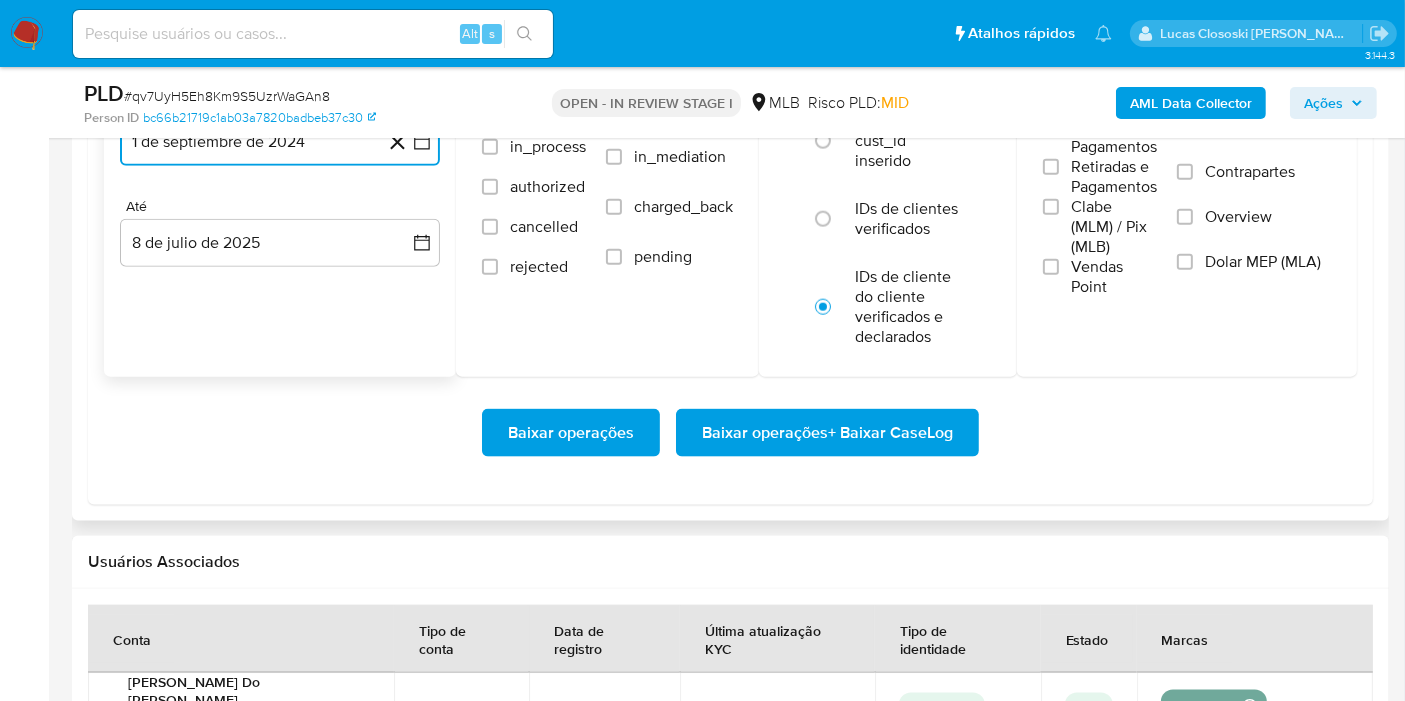 click on "Baixar operações  +   Baixar CaseLog" at bounding box center (827, 433) 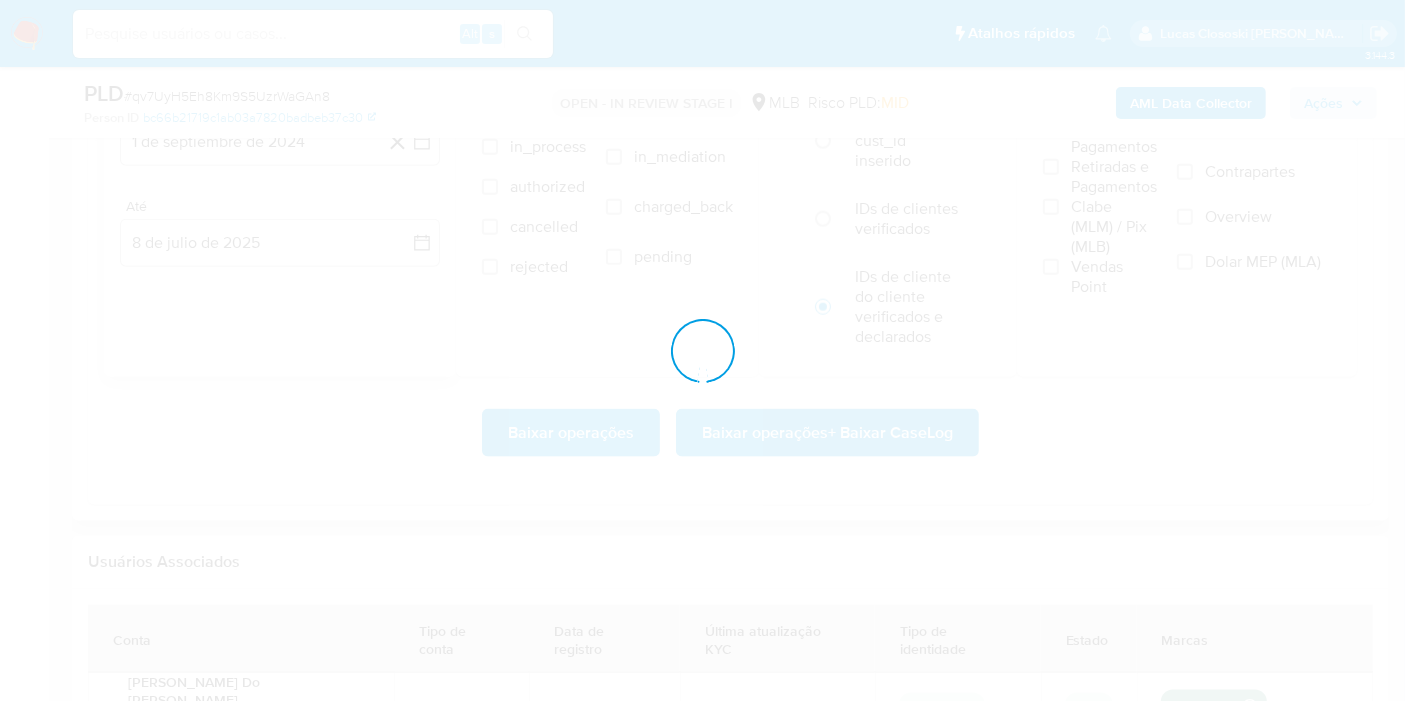 click at bounding box center [702, 350] 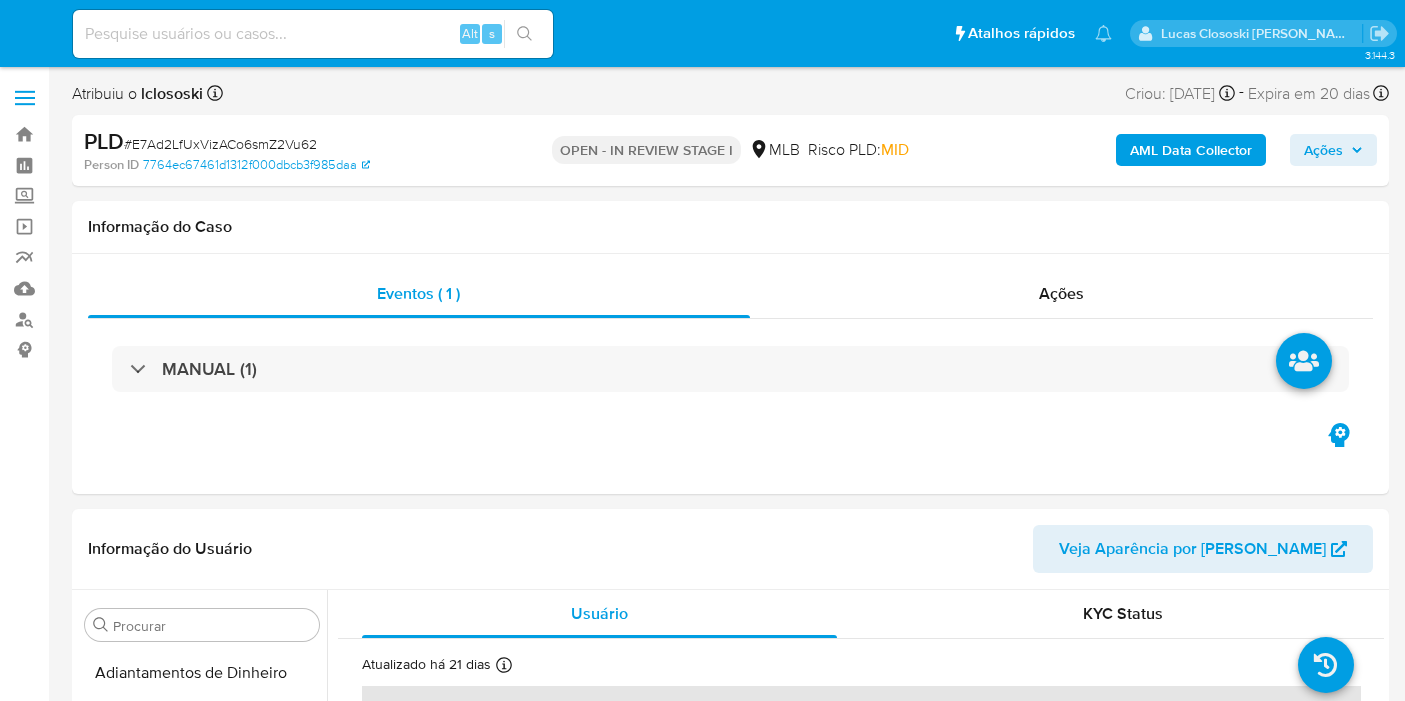 select on "10" 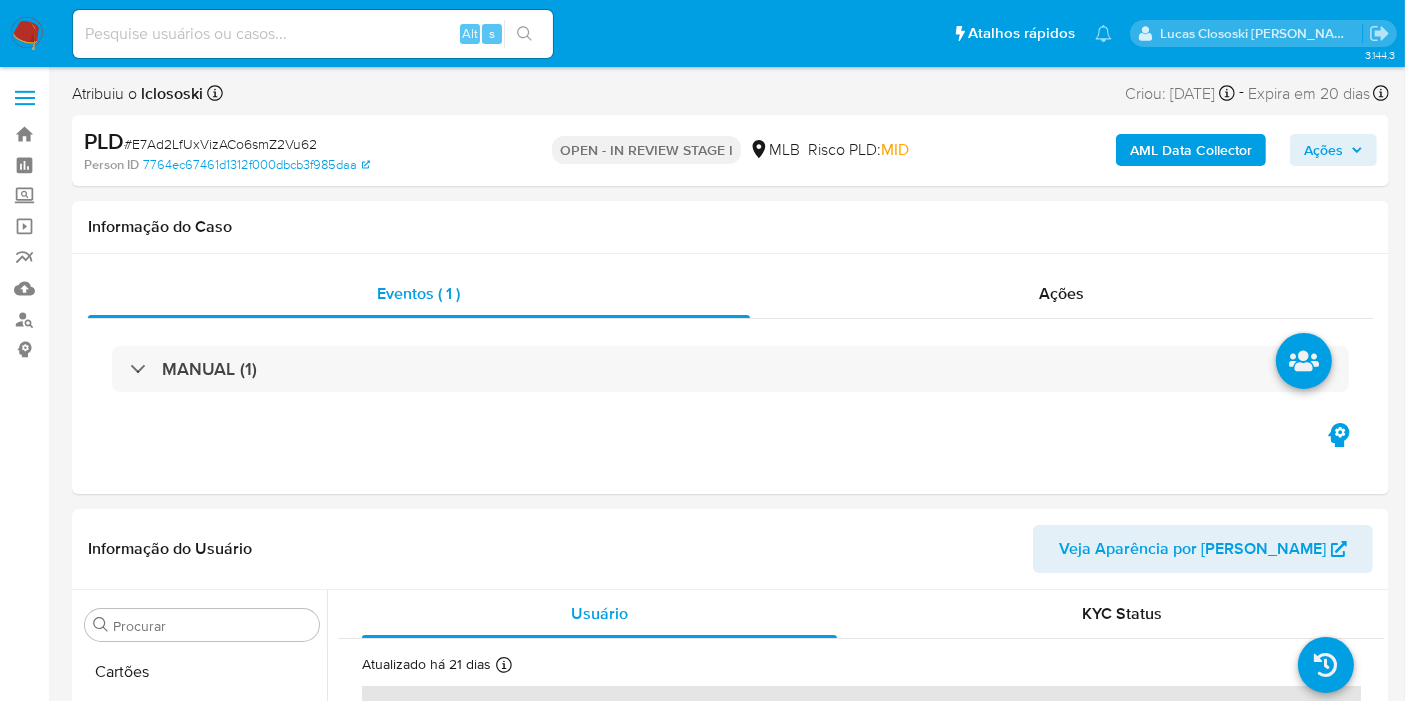 scroll, scrollTop: 630, scrollLeft: 0, axis: vertical 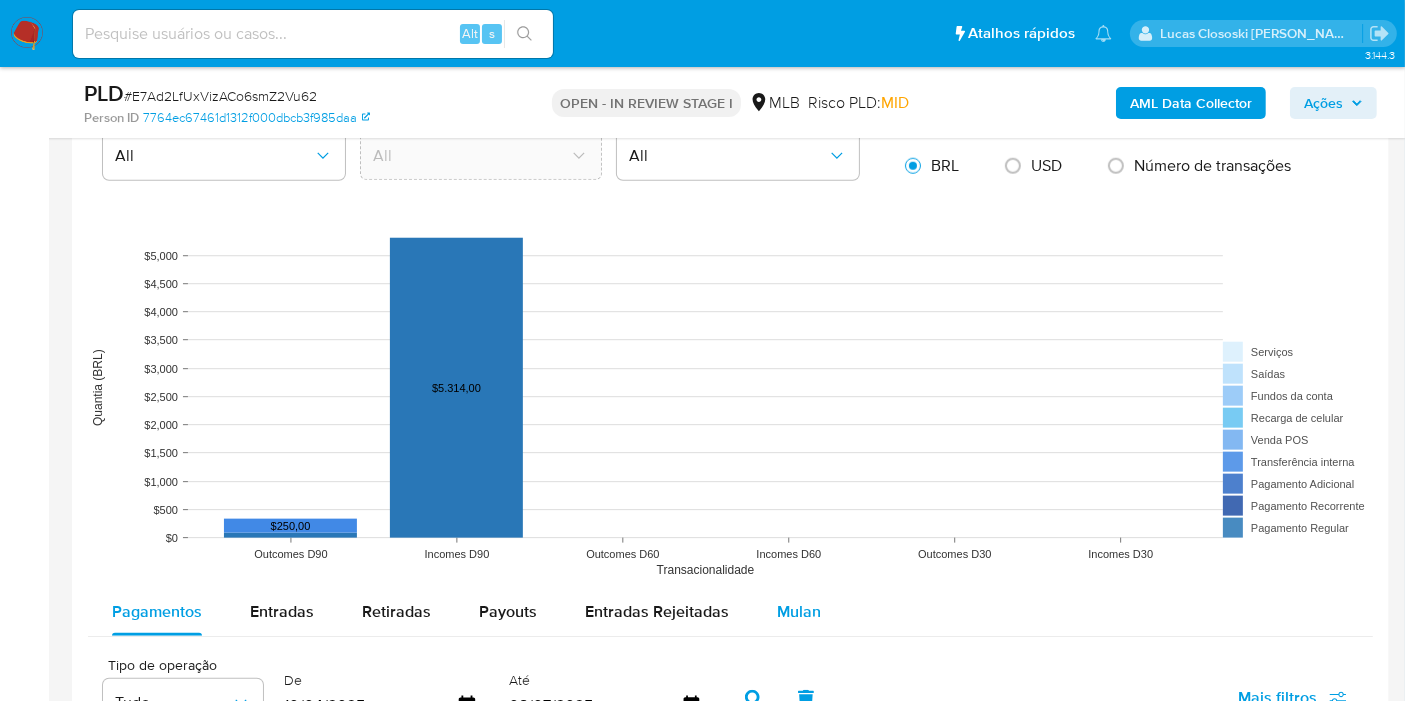 click on "Mulan" at bounding box center (799, 612) 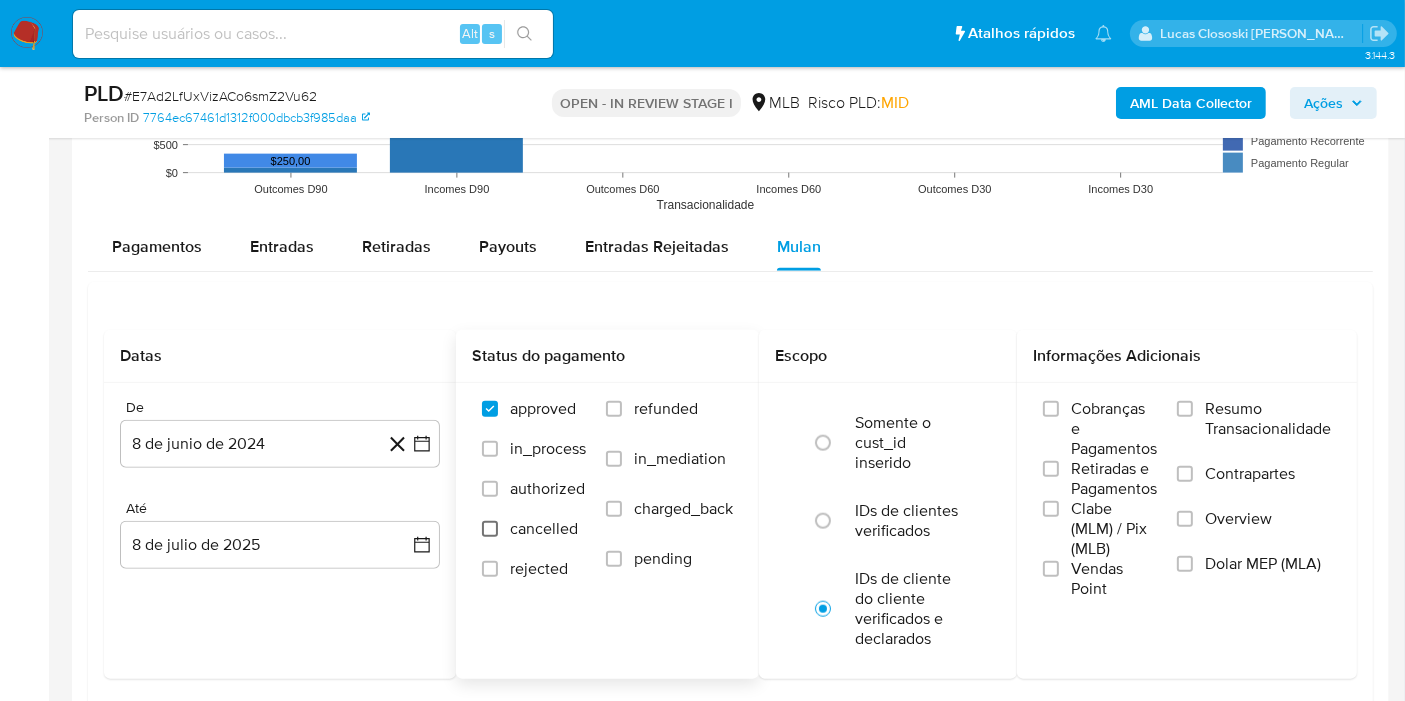 scroll, scrollTop: 2222, scrollLeft: 0, axis: vertical 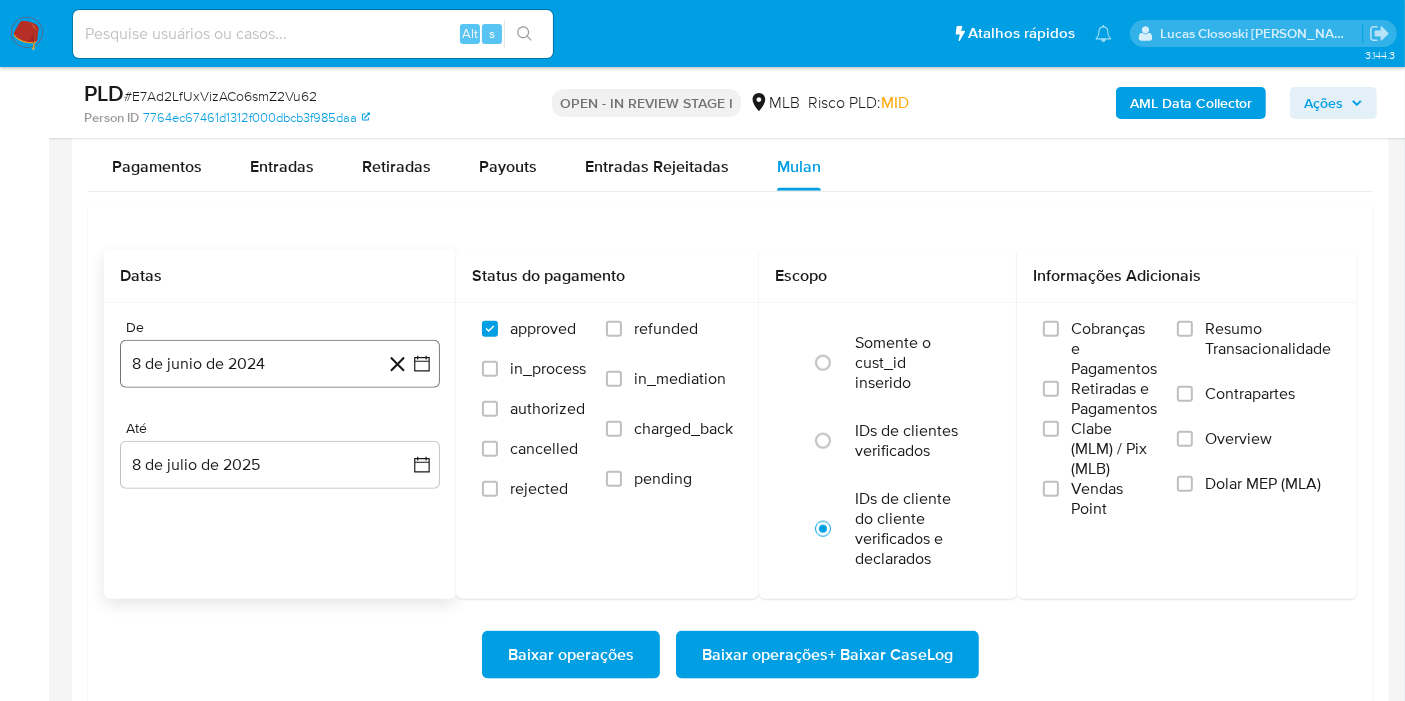 click 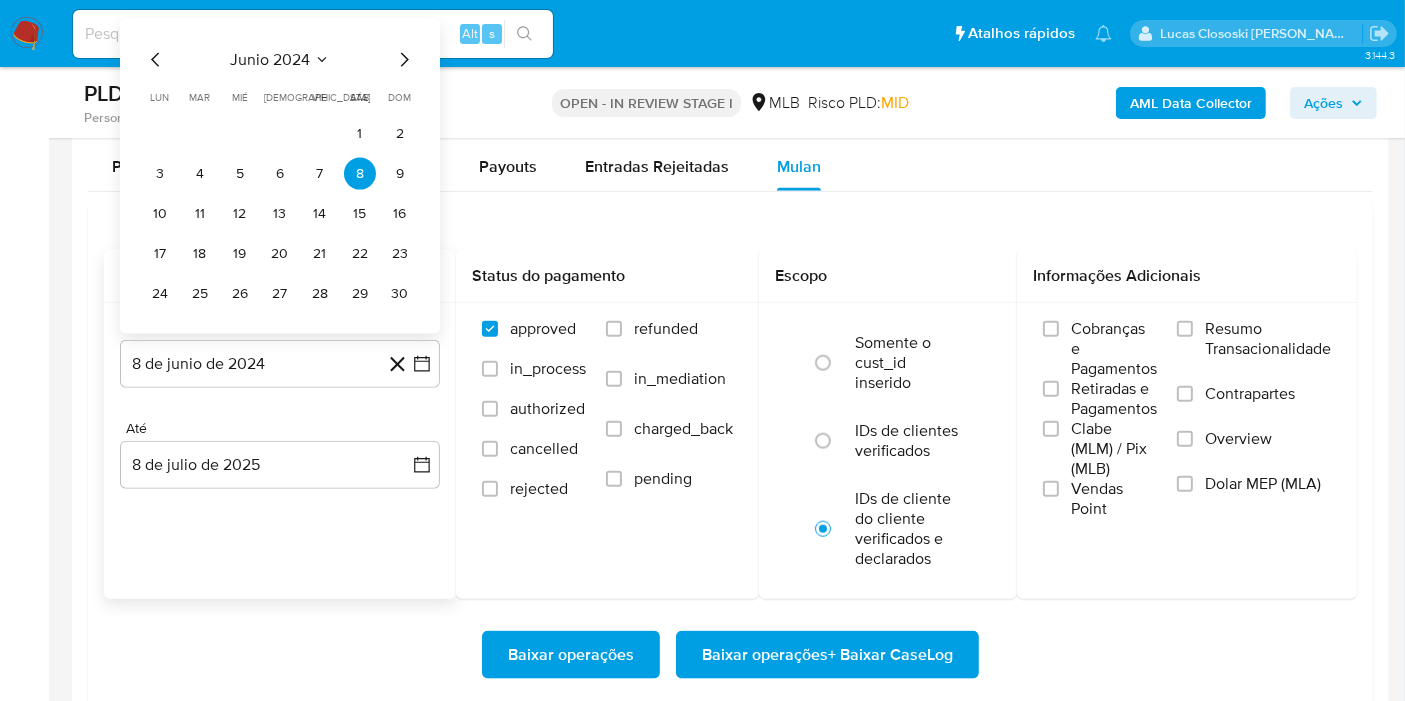 click on "junio 2024 junio 2024 lun lunes mar martes mié miércoles jue jueves vie viernes sáb sábado dom domingo 1 2 3 4 5 6 7 8 9 10 11 12 13 14 15 16 17 18 19 20 21 22 23 24 25 26 27 28 29 30" at bounding box center [280, 176] 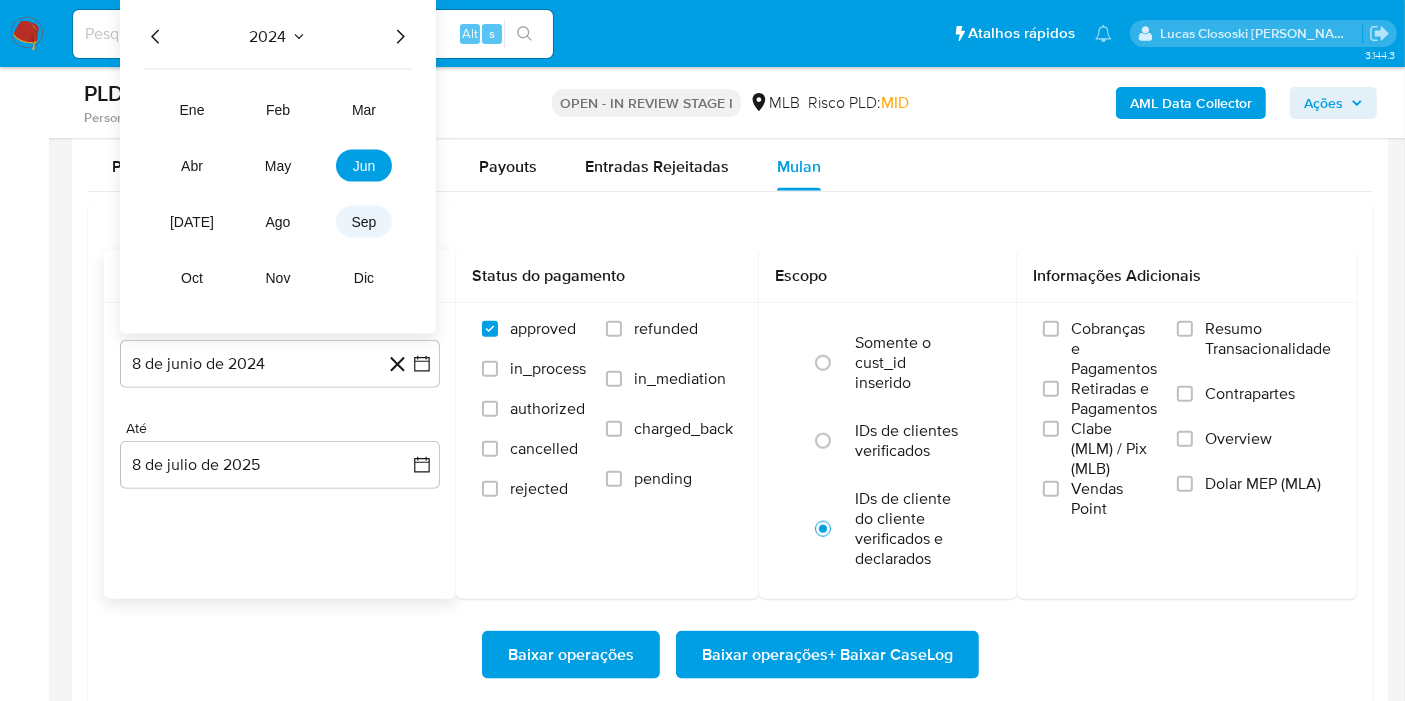 click on "sep" at bounding box center (364, 222) 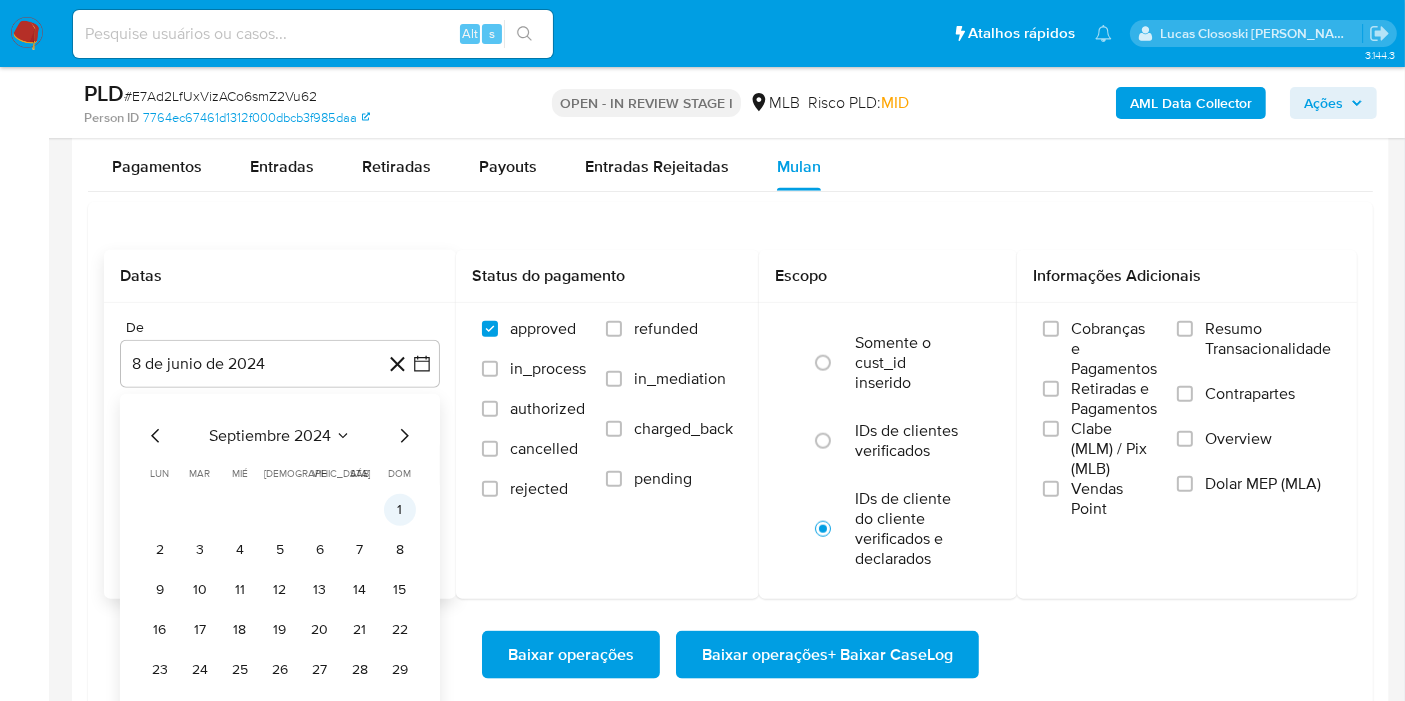 click on "1" at bounding box center (400, 510) 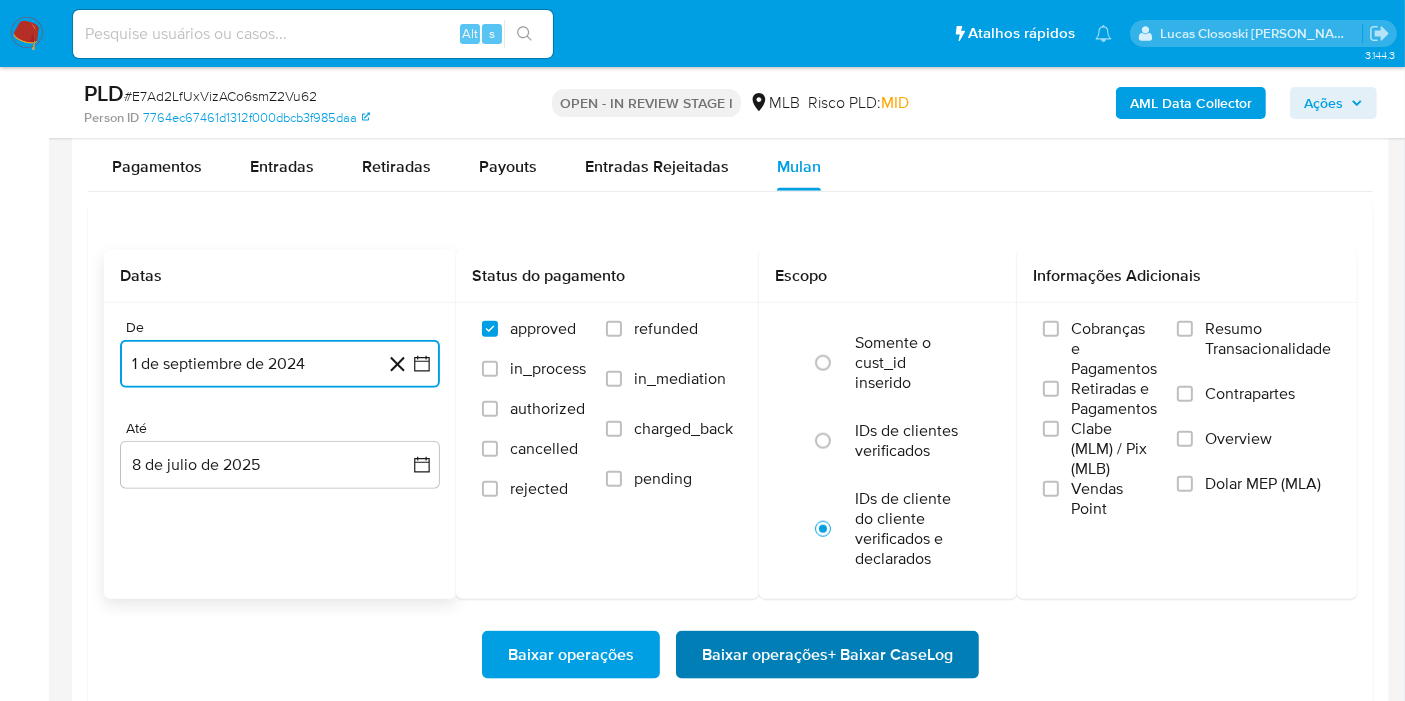 click on "Baixar operações  +   Baixar CaseLog" at bounding box center [827, 655] 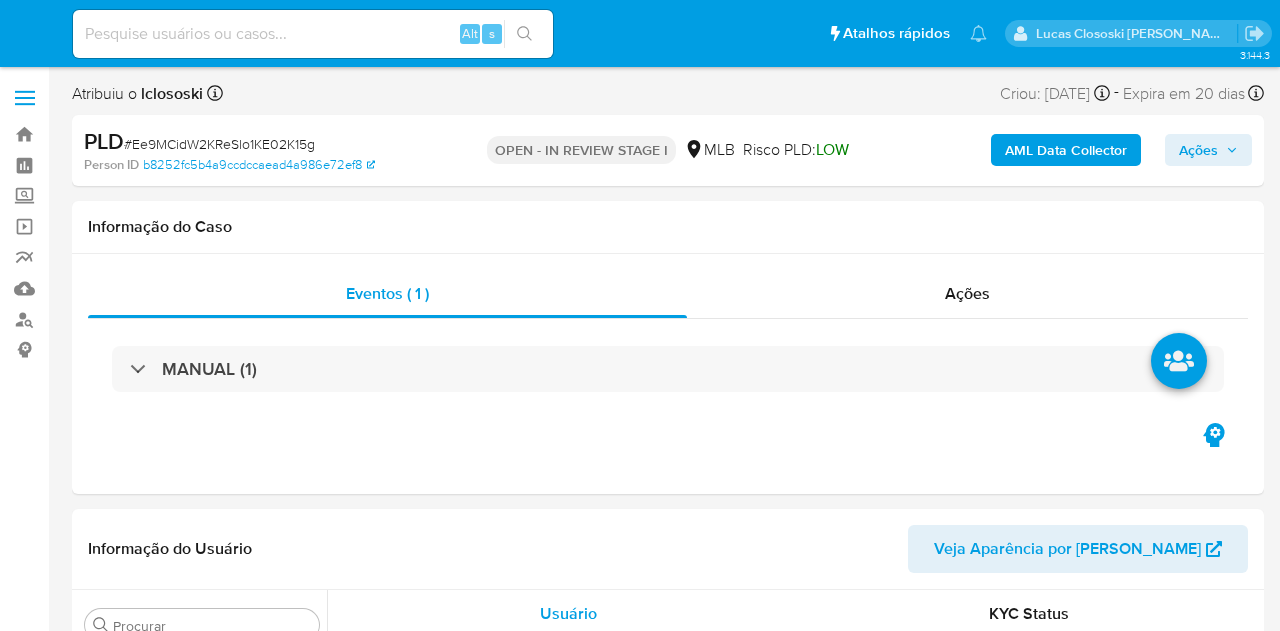 select on "10" 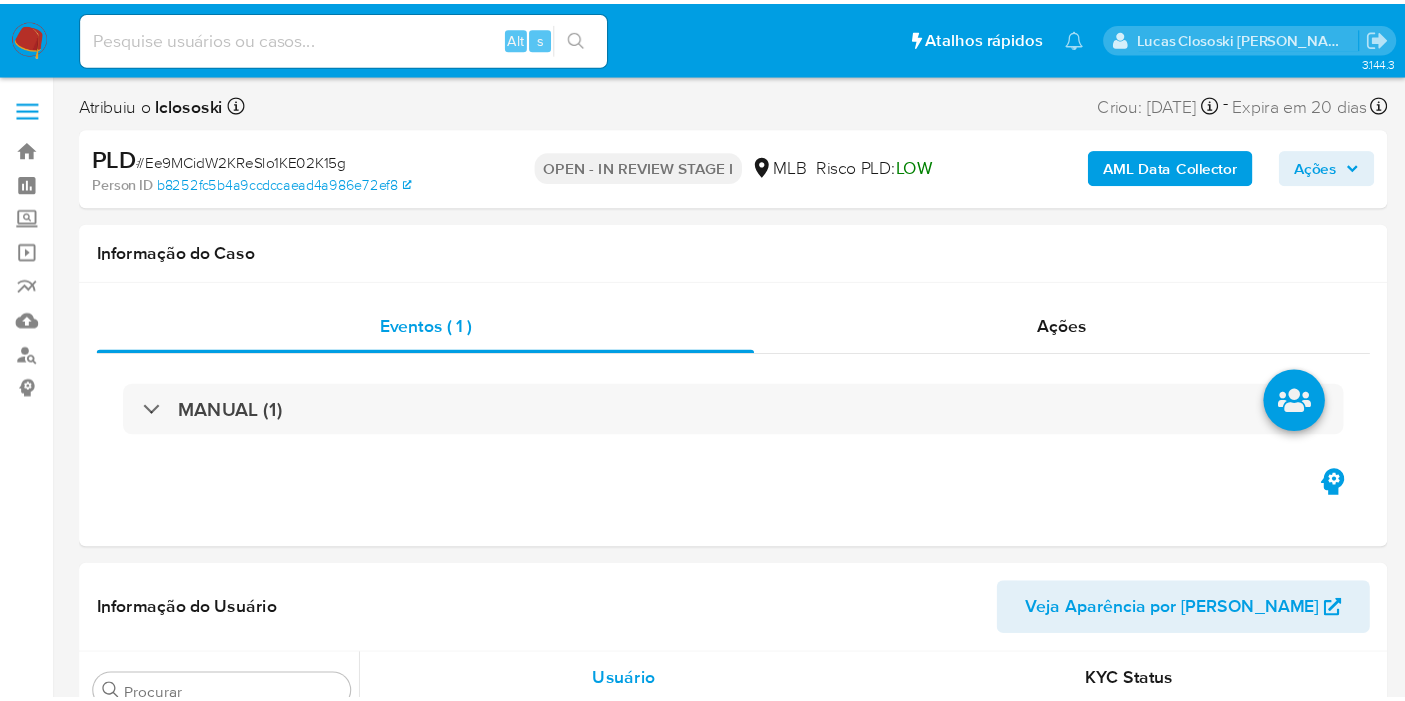scroll, scrollTop: 0, scrollLeft: 0, axis: both 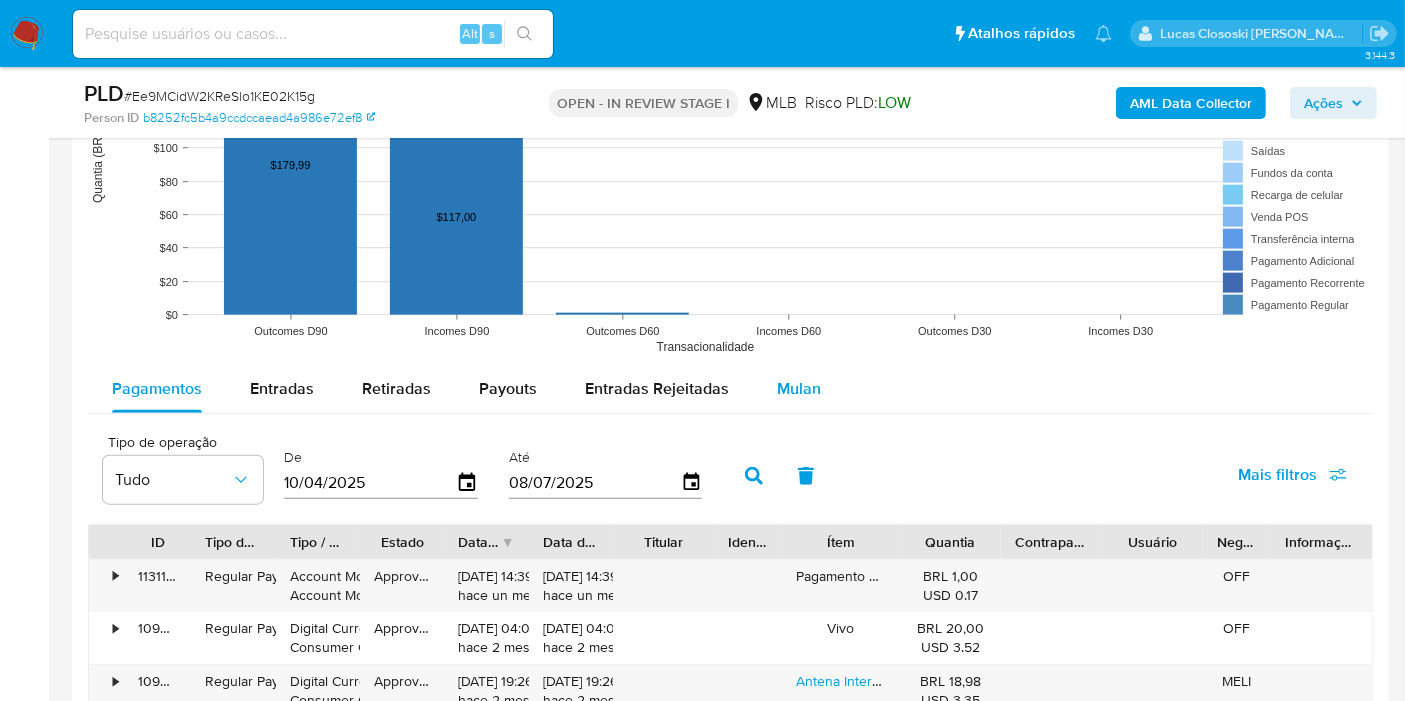 click on "Mulan" at bounding box center (799, 389) 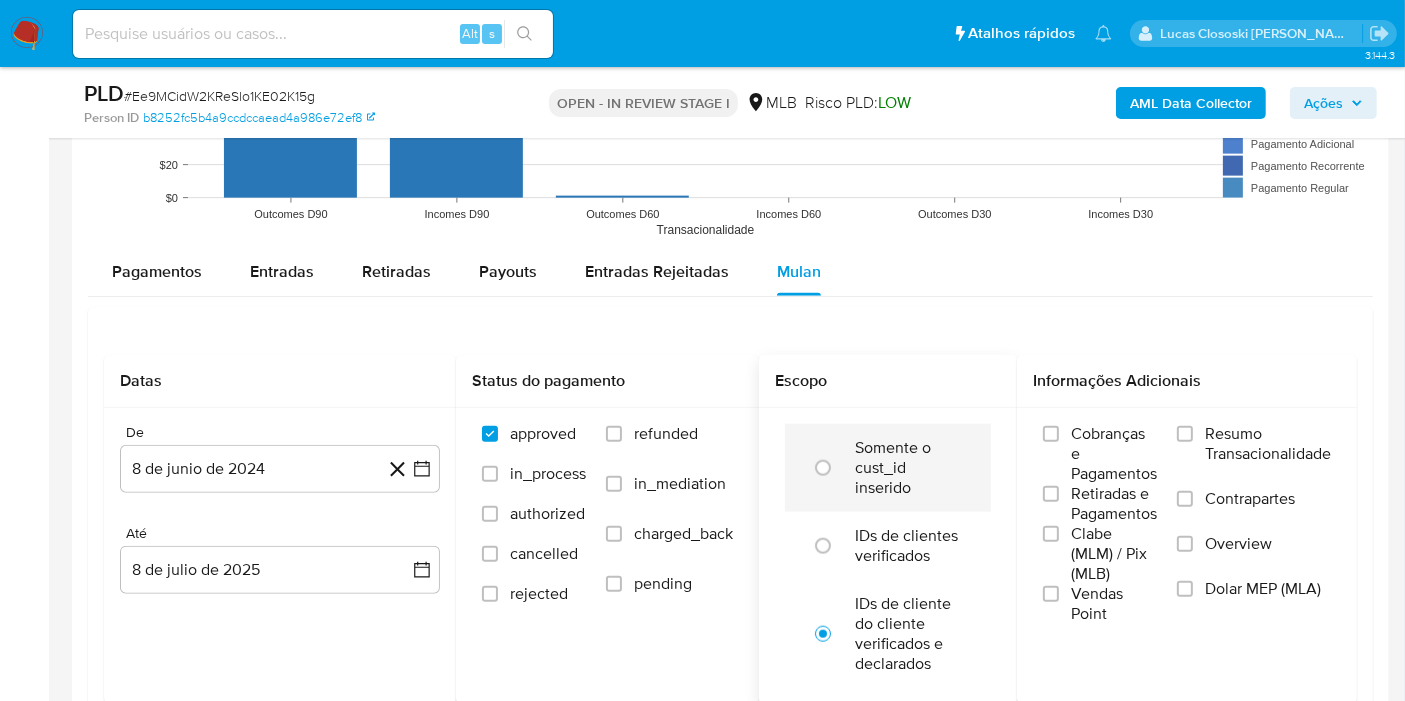 scroll, scrollTop: 2222, scrollLeft: 0, axis: vertical 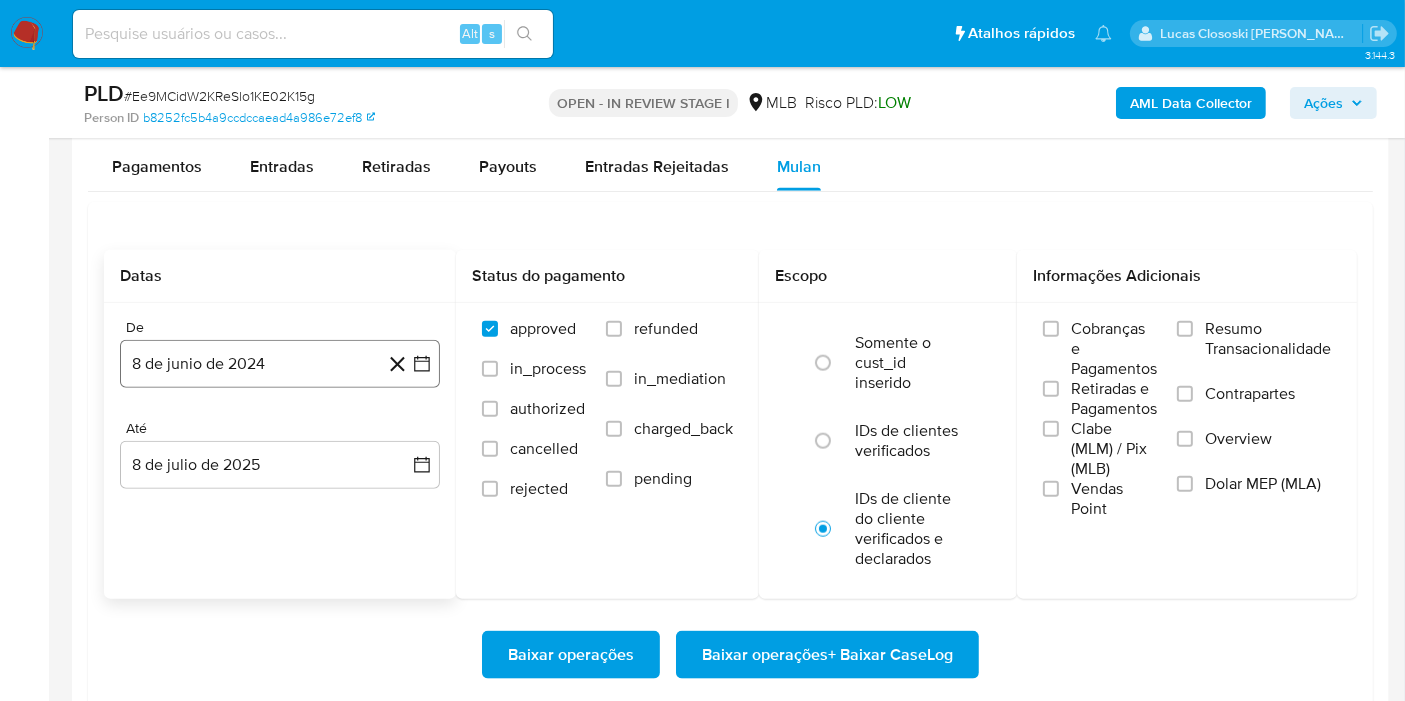 click 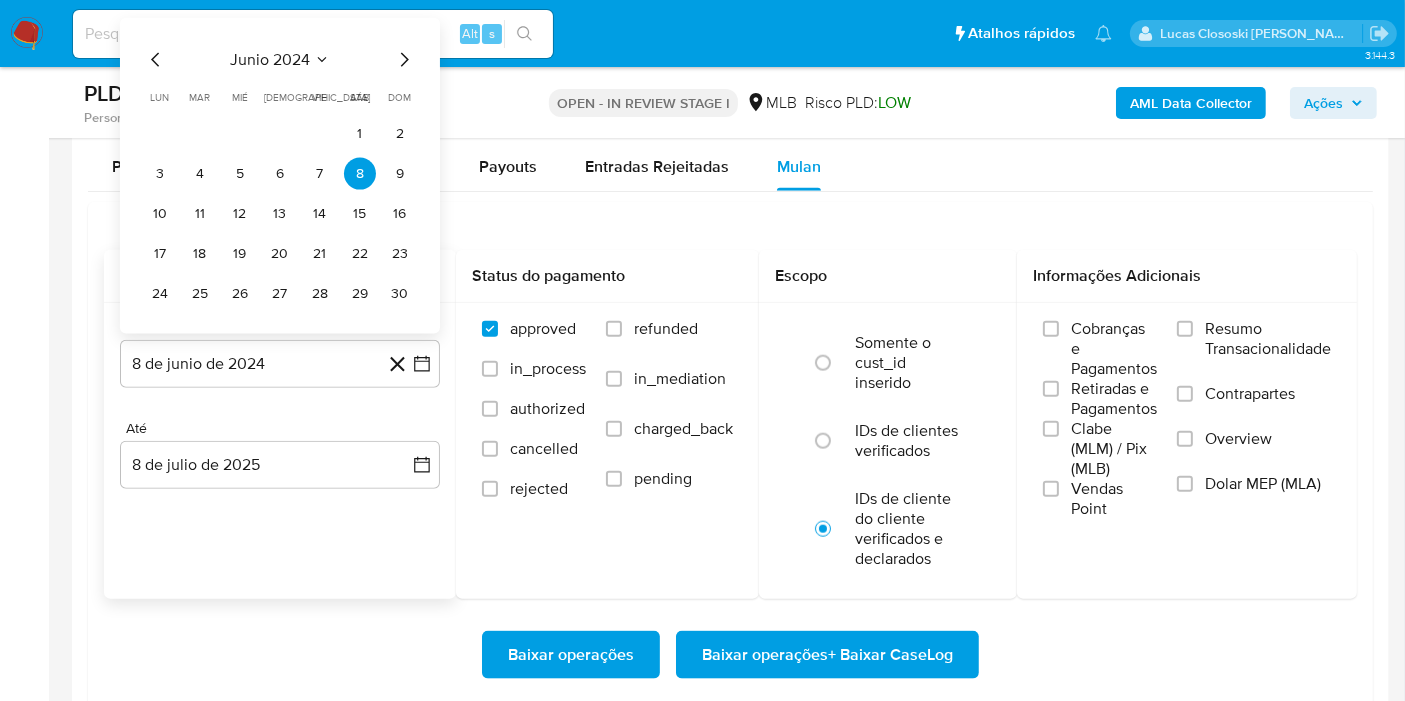 click on "junio 2024" at bounding box center [270, 60] 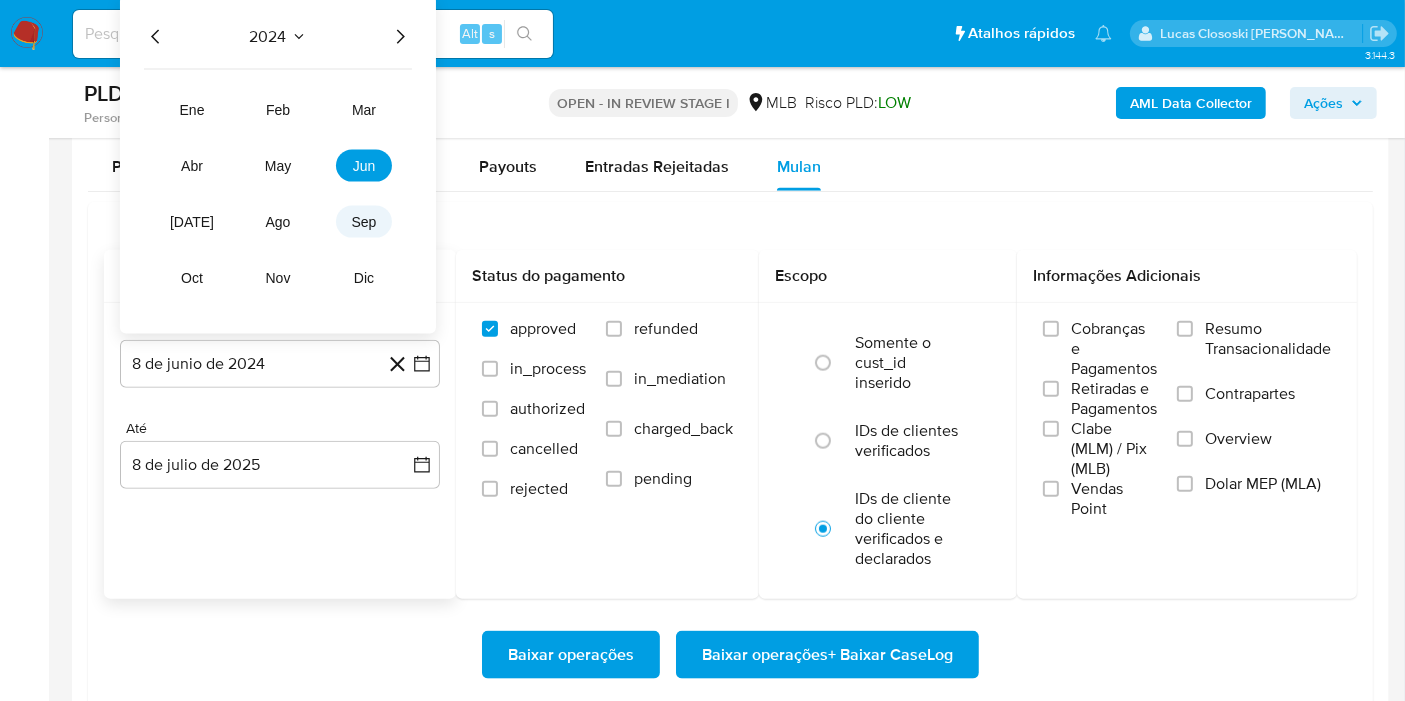 click on "sep" at bounding box center [364, 222] 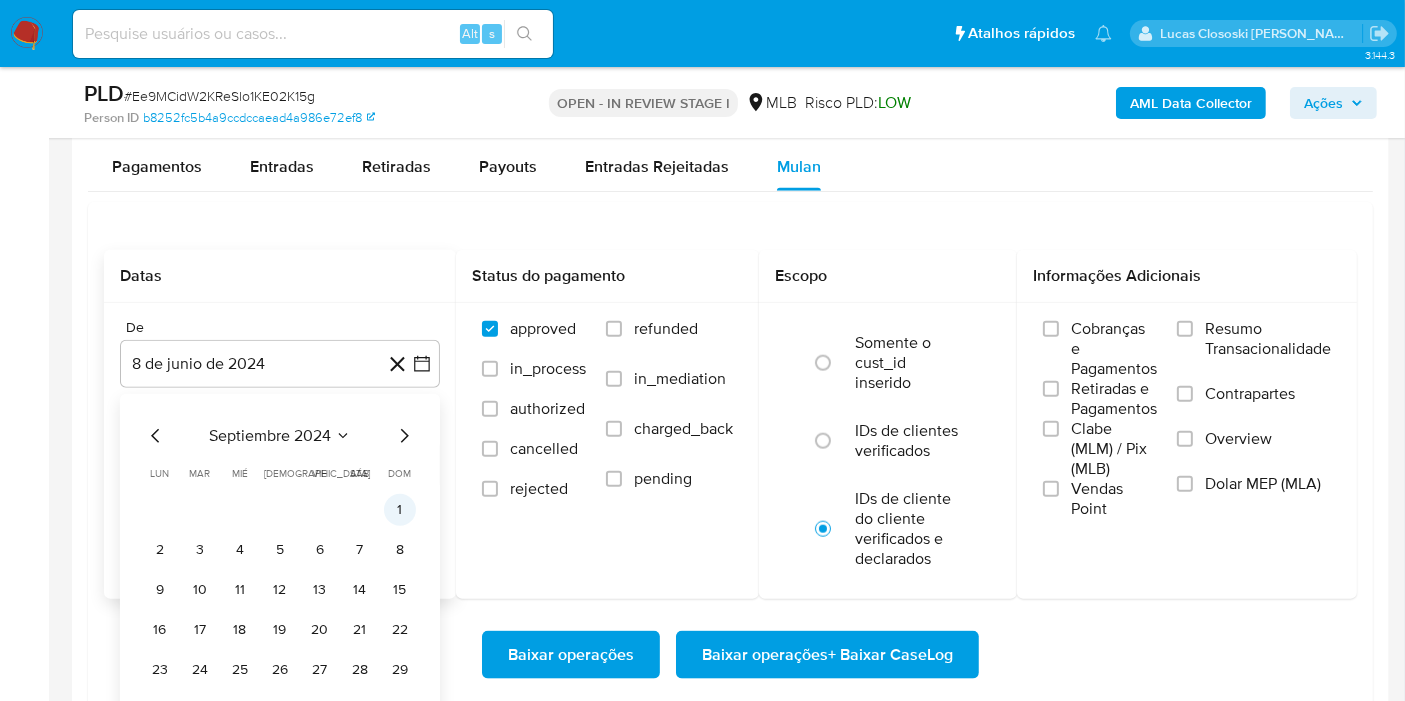 click on "1" at bounding box center [400, 510] 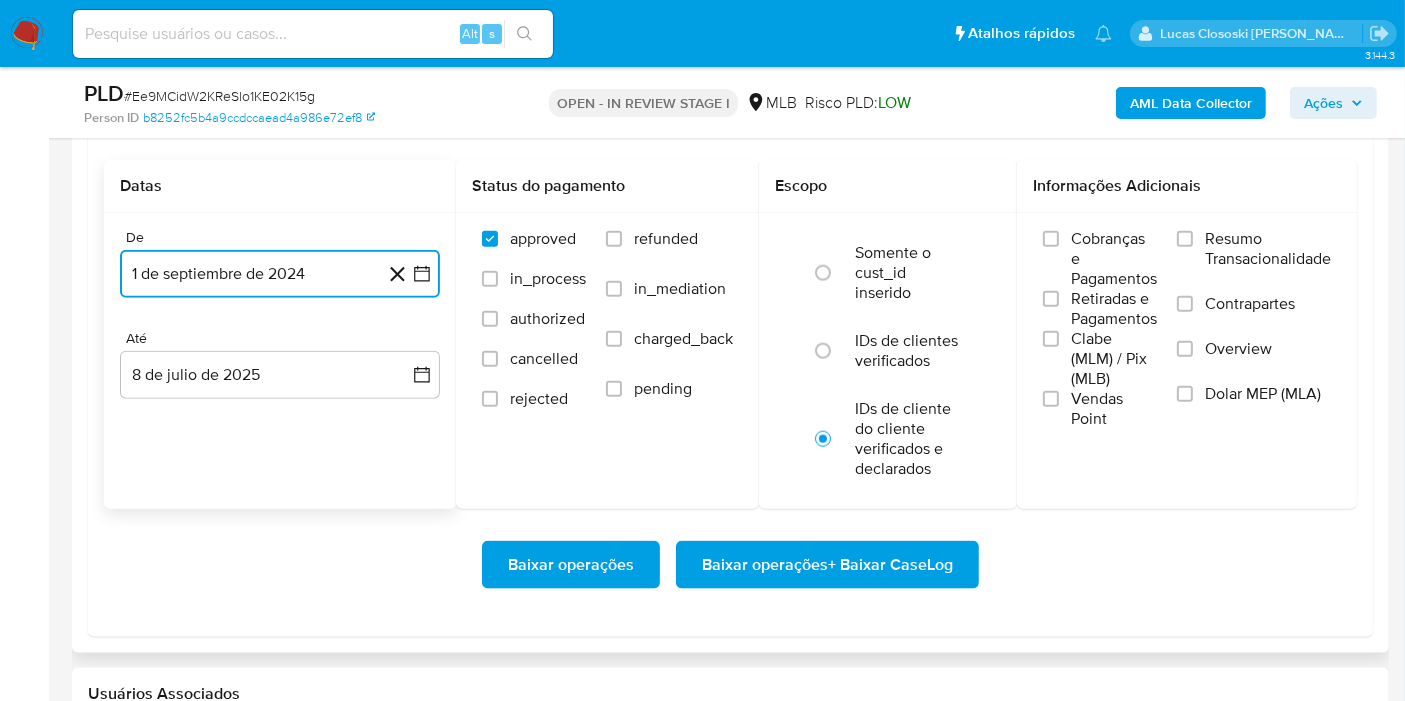 scroll, scrollTop: 2333, scrollLeft: 0, axis: vertical 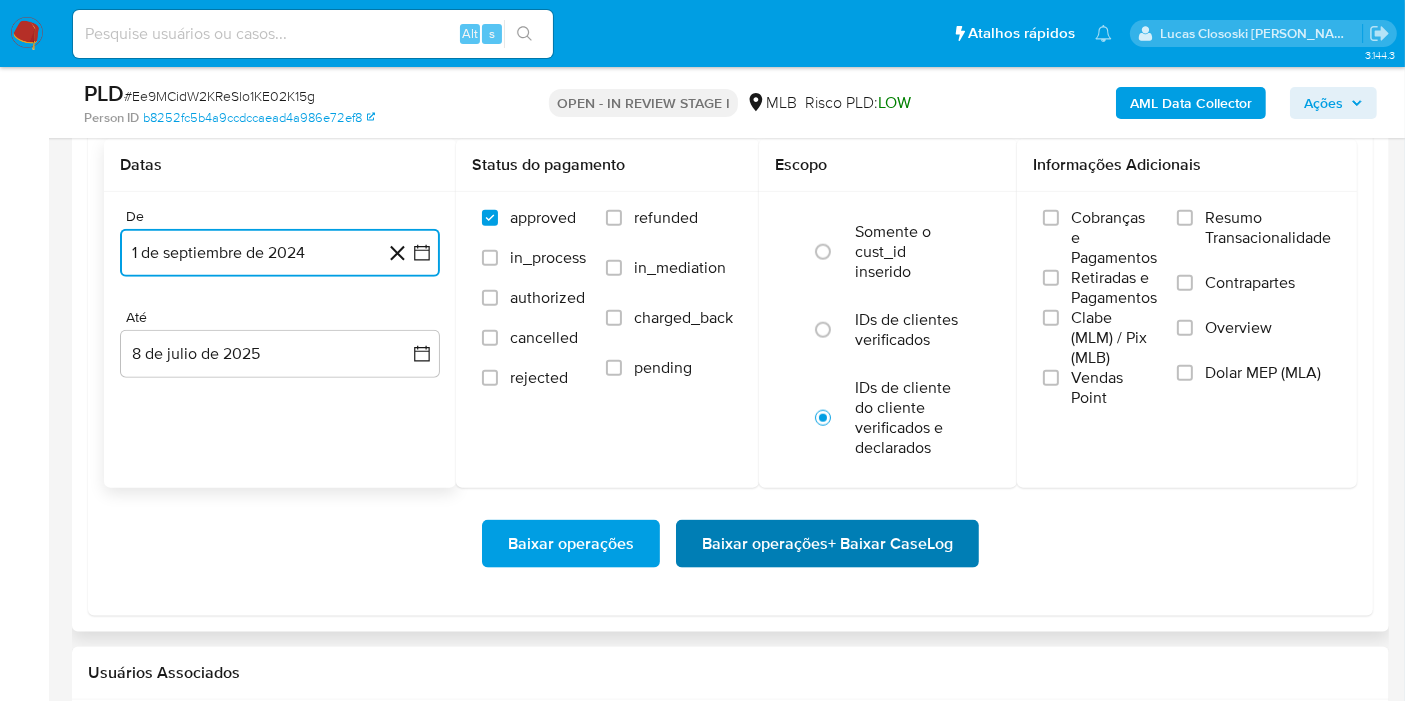 click on "Baixar operações  +   Baixar CaseLog" at bounding box center (827, 544) 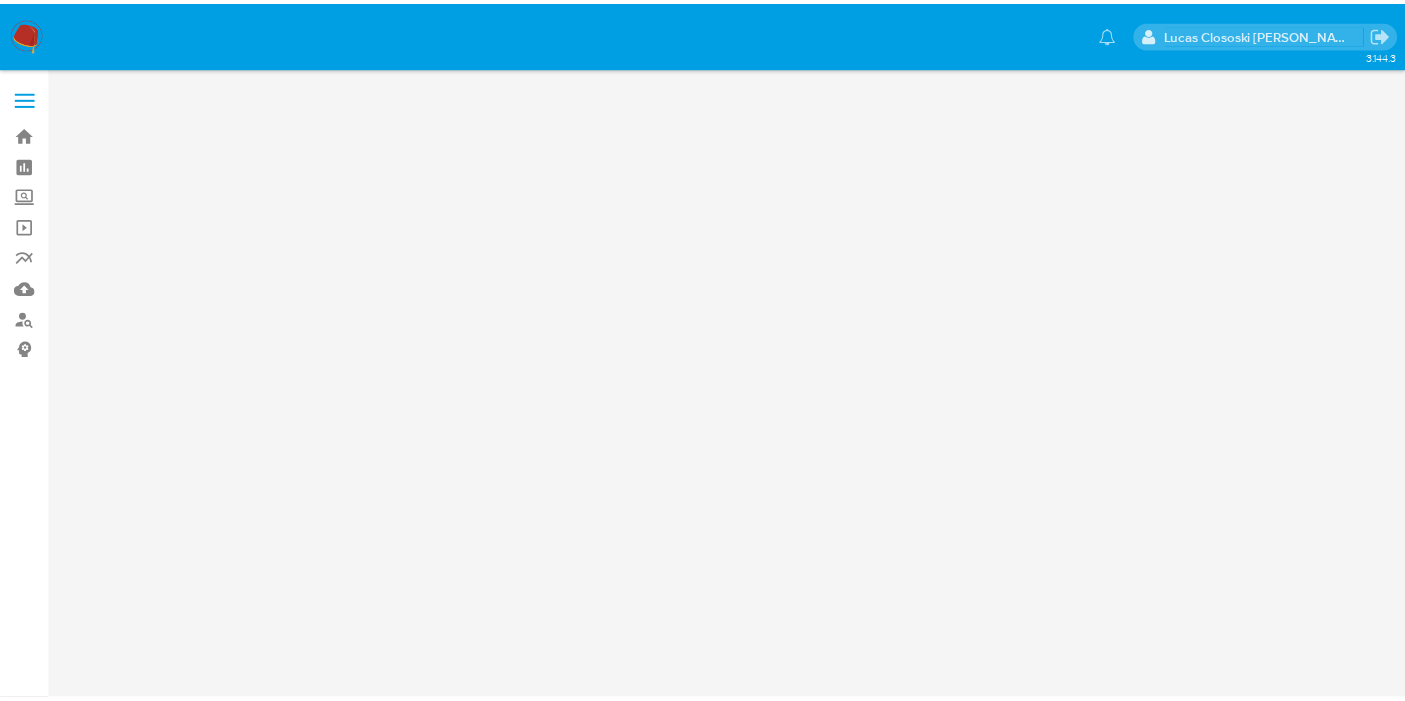 scroll, scrollTop: 0, scrollLeft: 0, axis: both 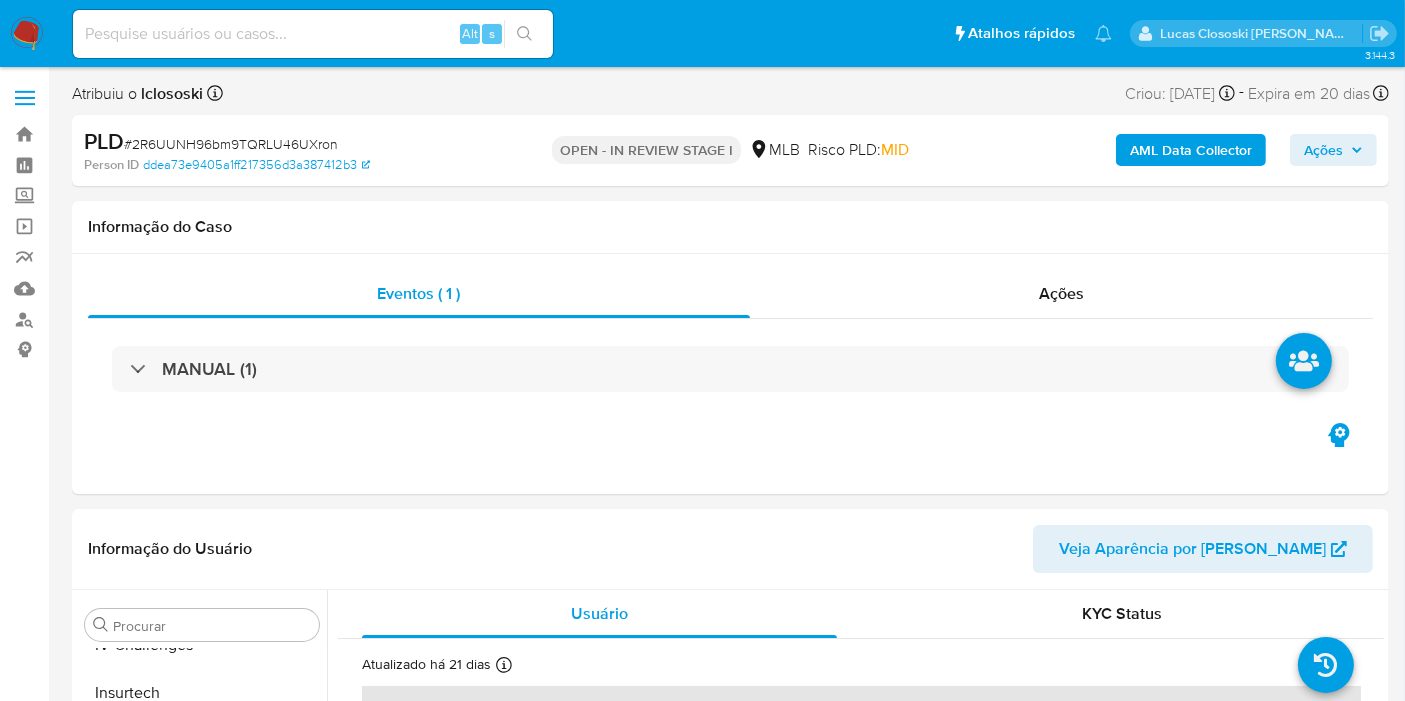 select on "10" 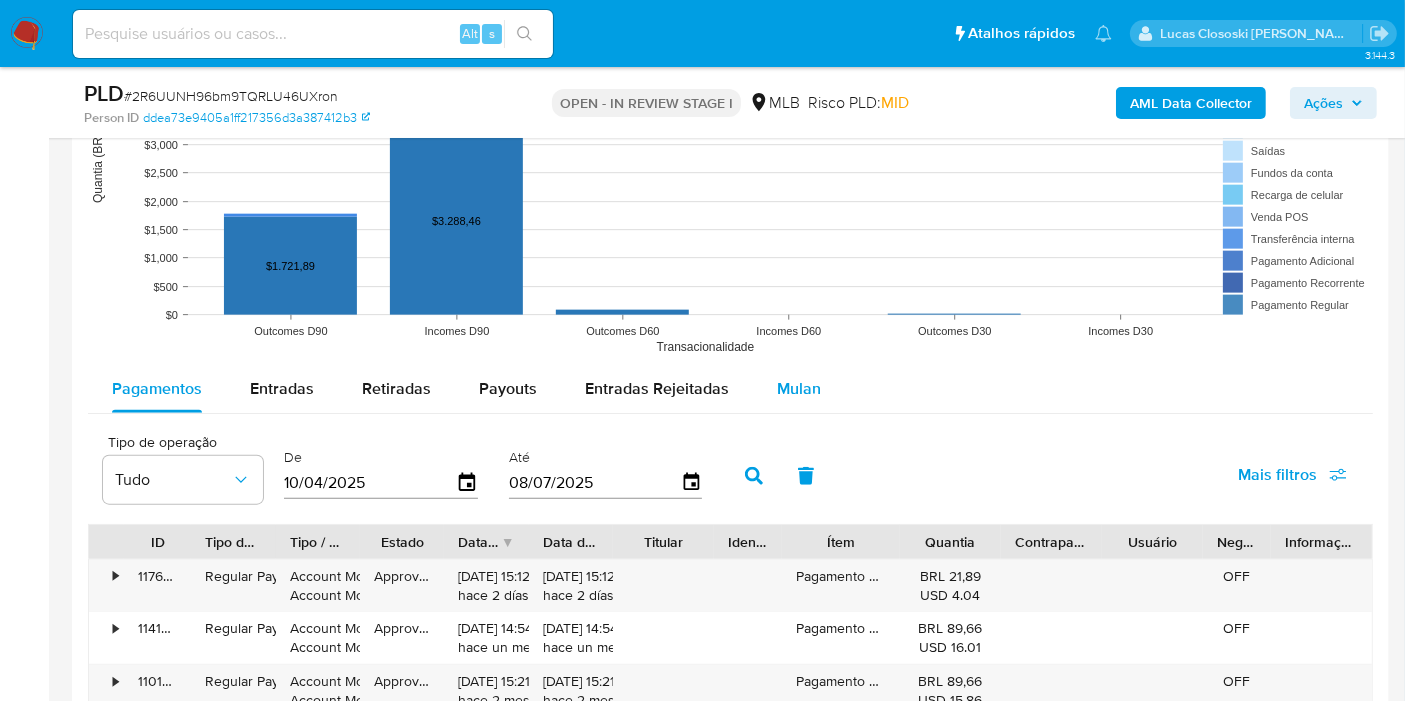 click on "Mulan" at bounding box center (799, 389) 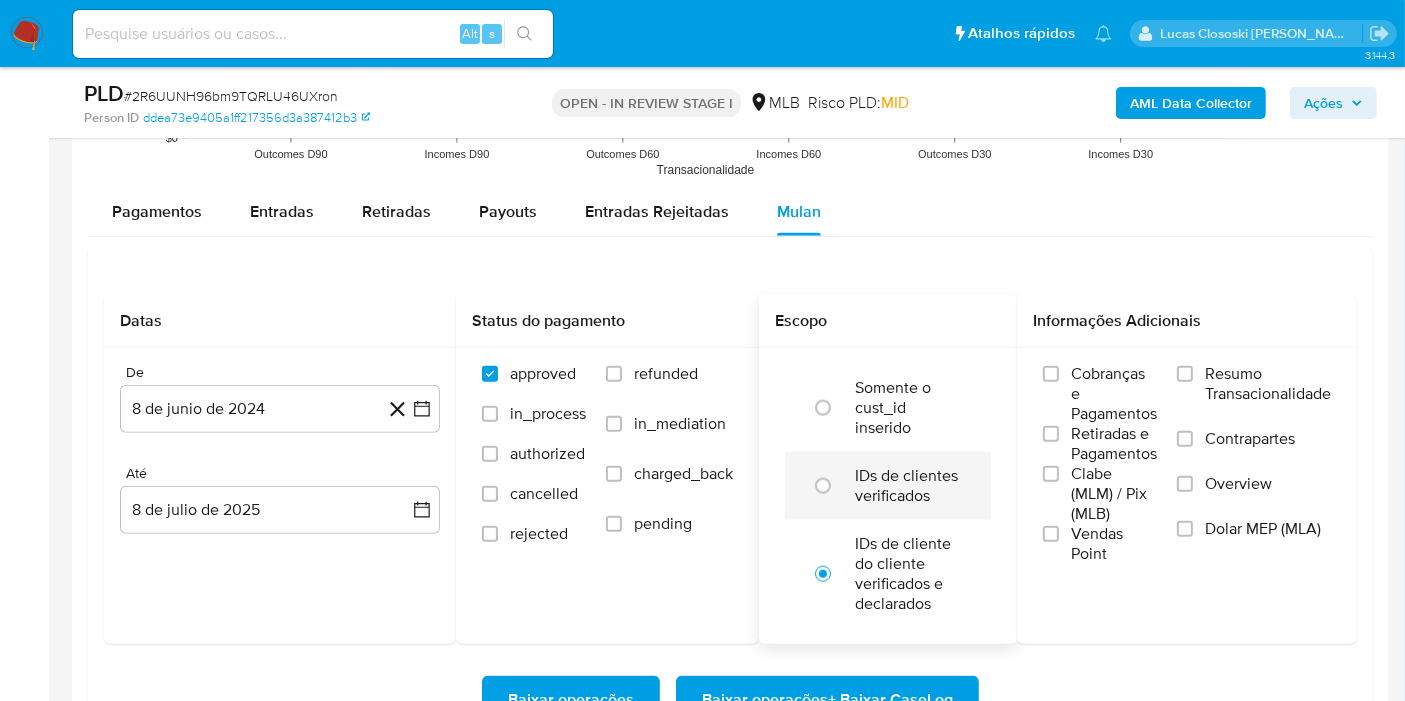 scroll, scrollTop: 2333, scrollLeft: 0, axis: vertical 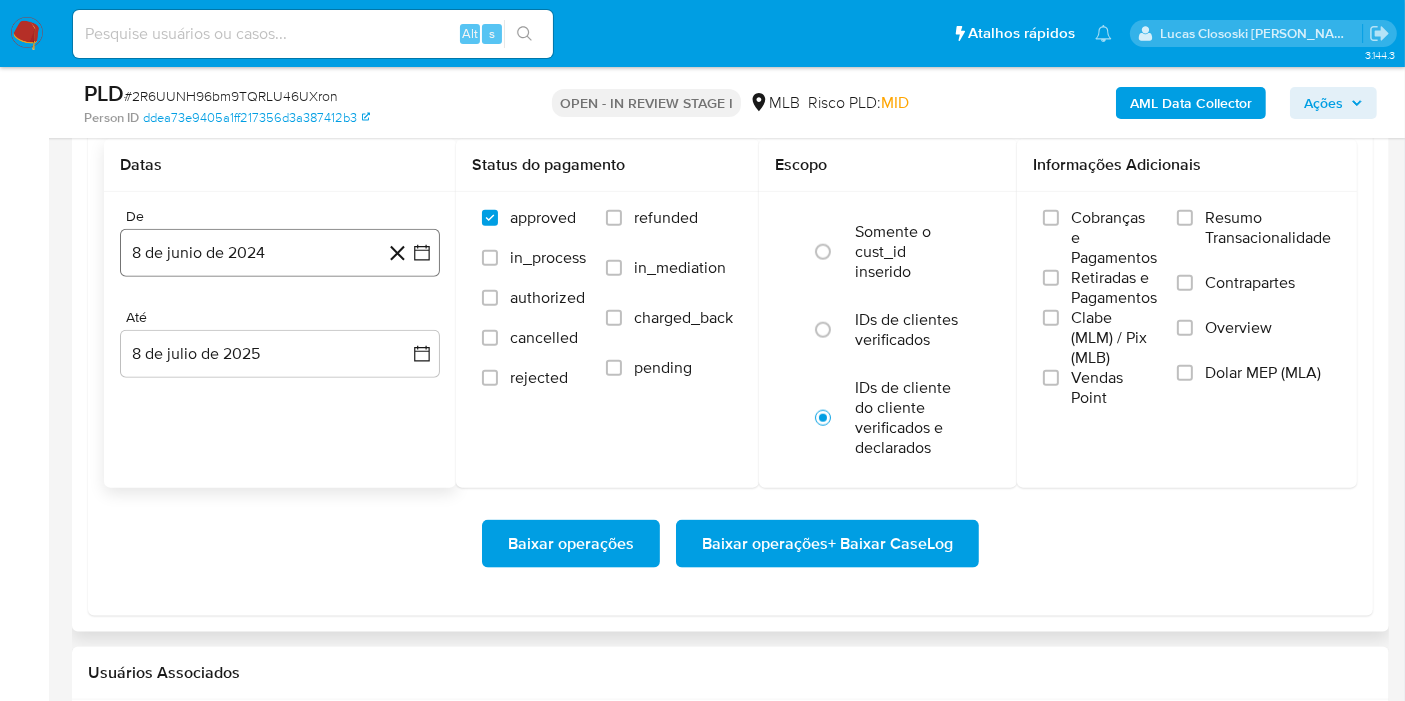 click on "8 de junio de 2024" at bounding box center [280, 253] 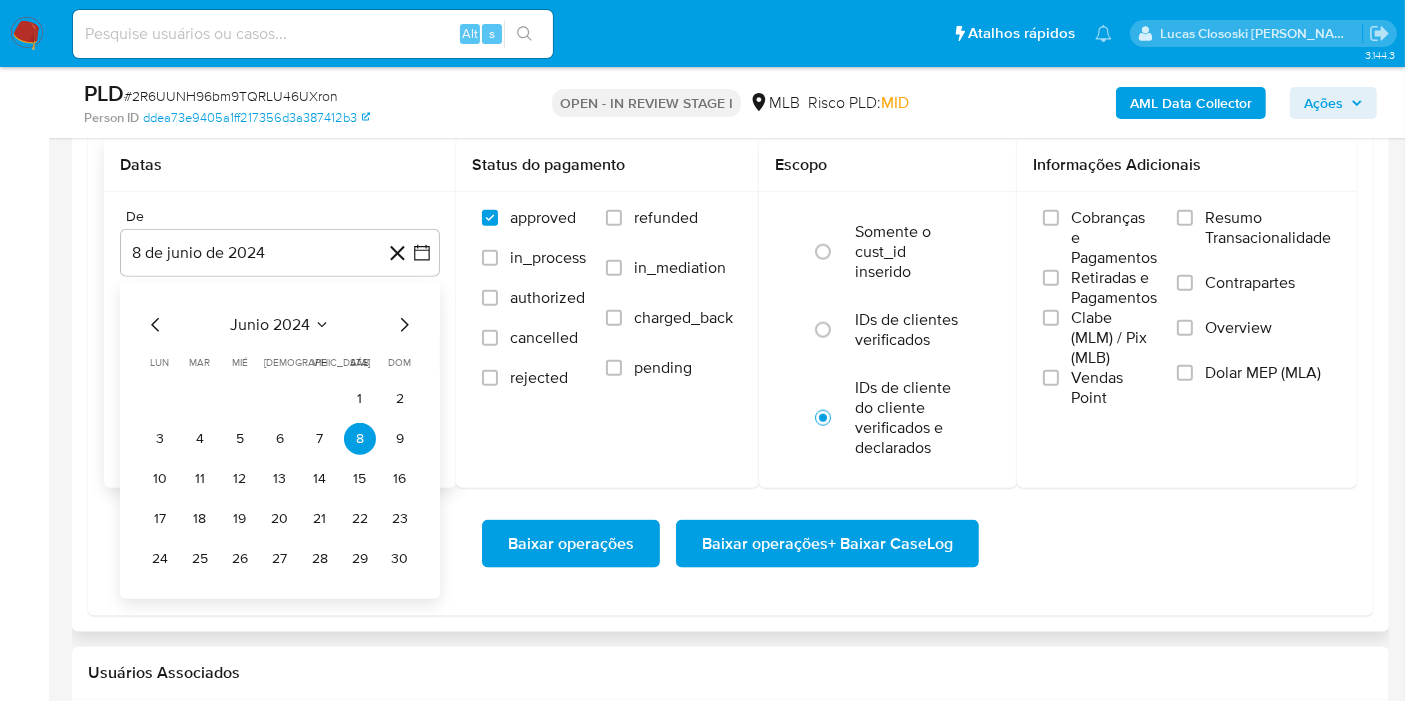 click on "junio 2024" at bounding box center (270, 325) 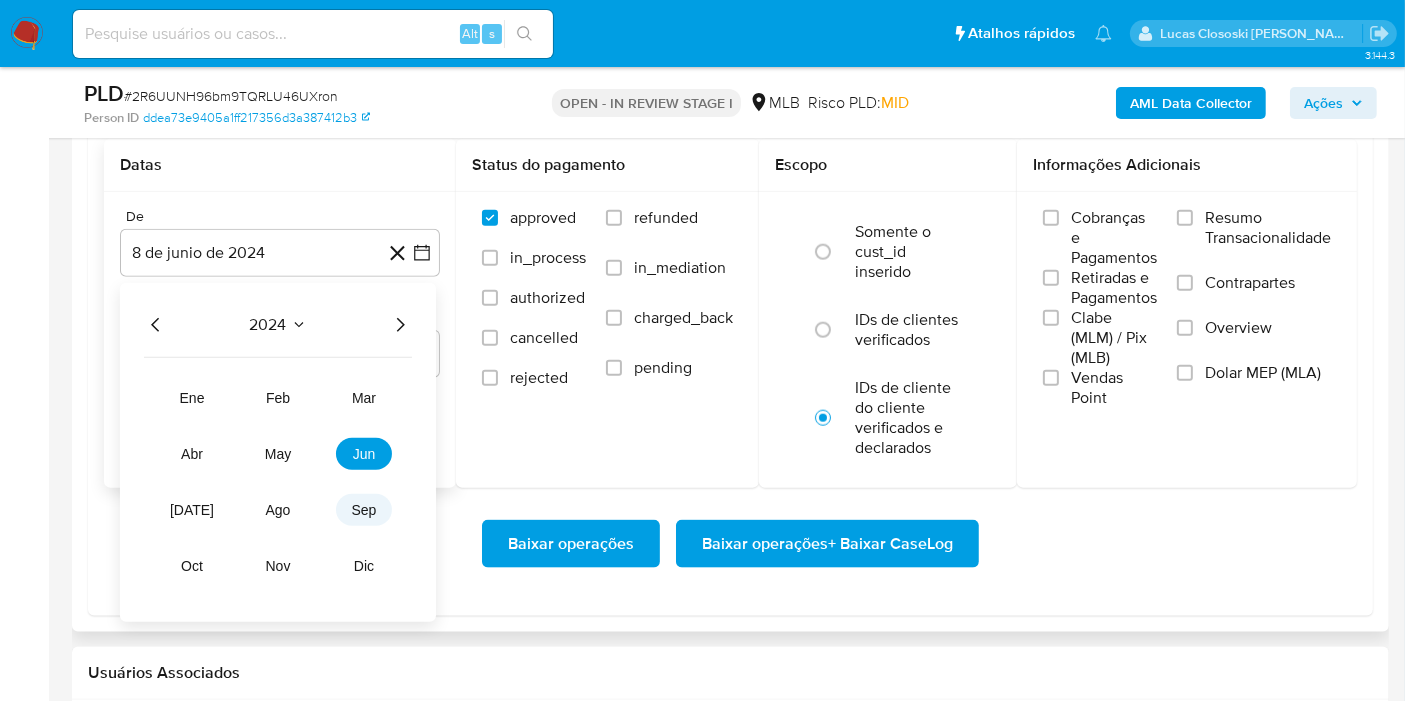 click on "sep" at bounding box center (364, 510) 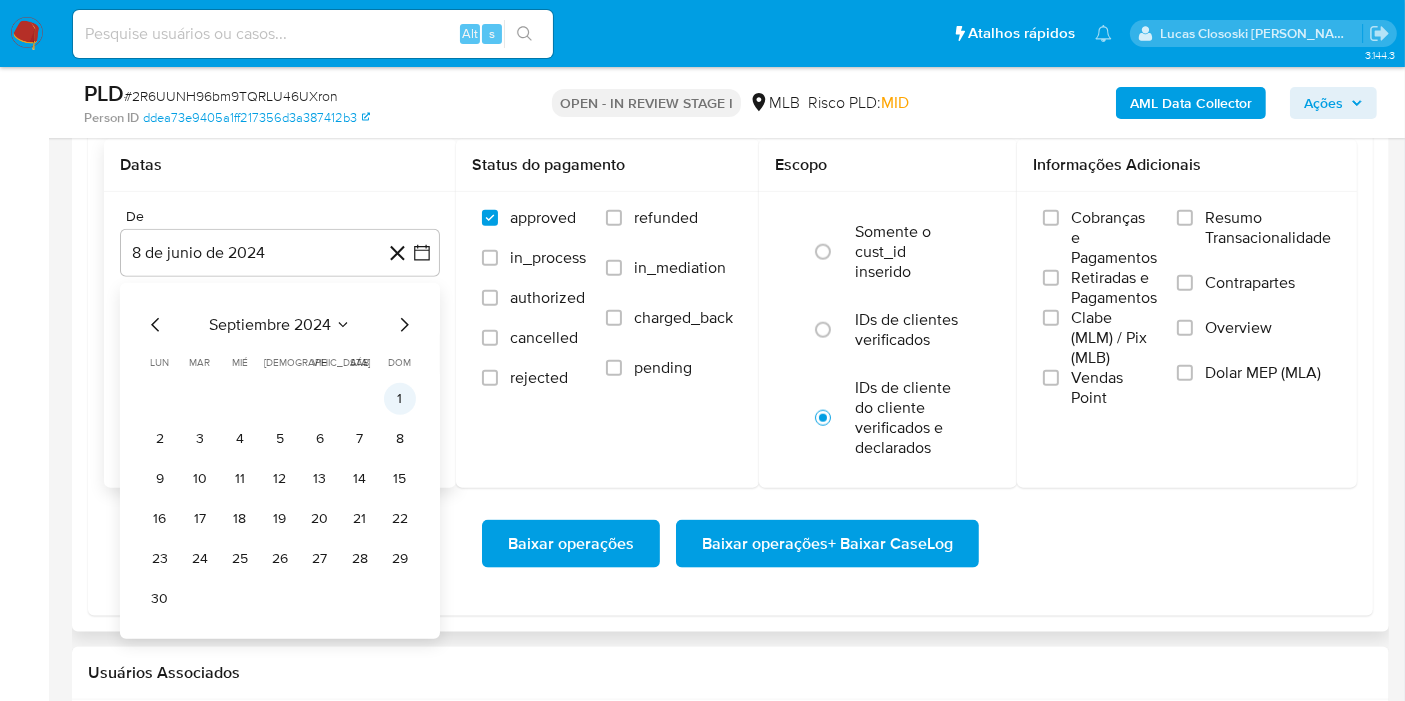 click on "1" at bounding box center [400, 399] 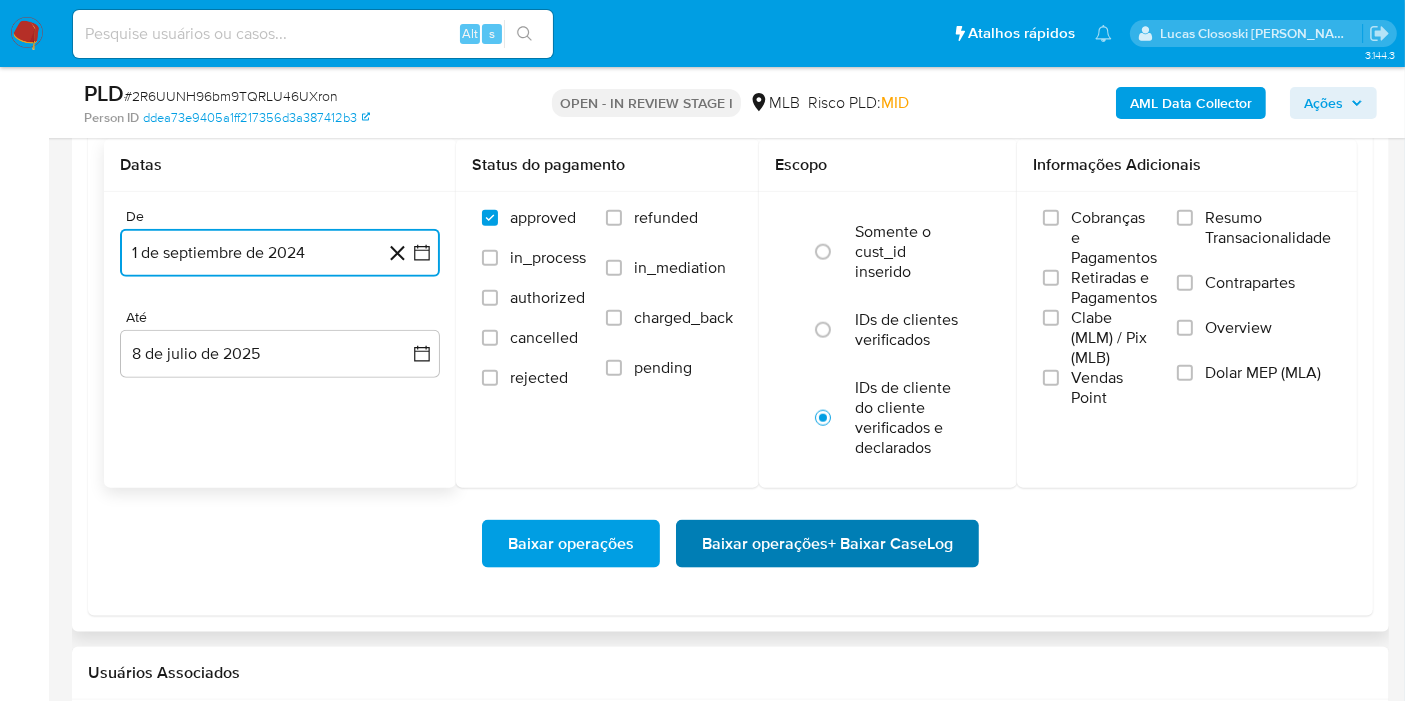 click on "Baixar operações  +   Baixar CaseLog" at bounding box center (827, 544) 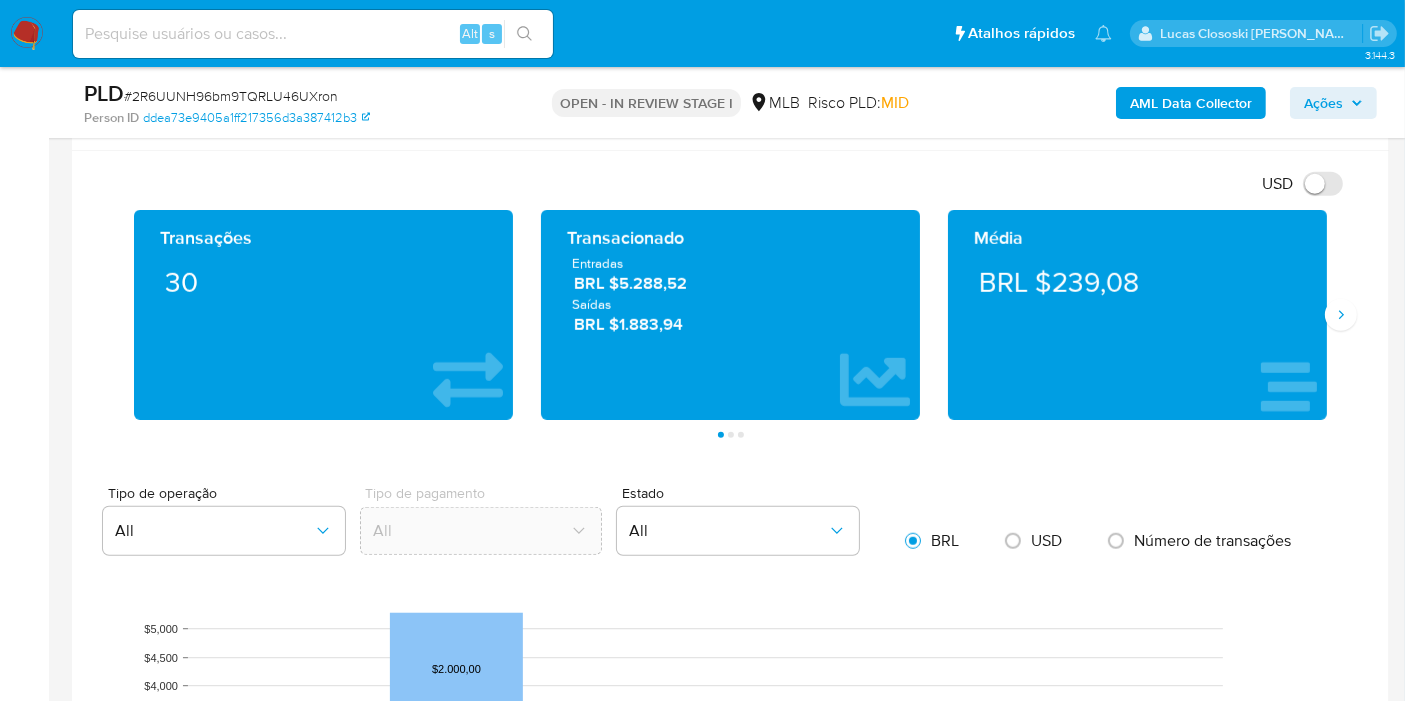 scroll, scrollTop: 1333, scrollLeft: 0, axis: vertical 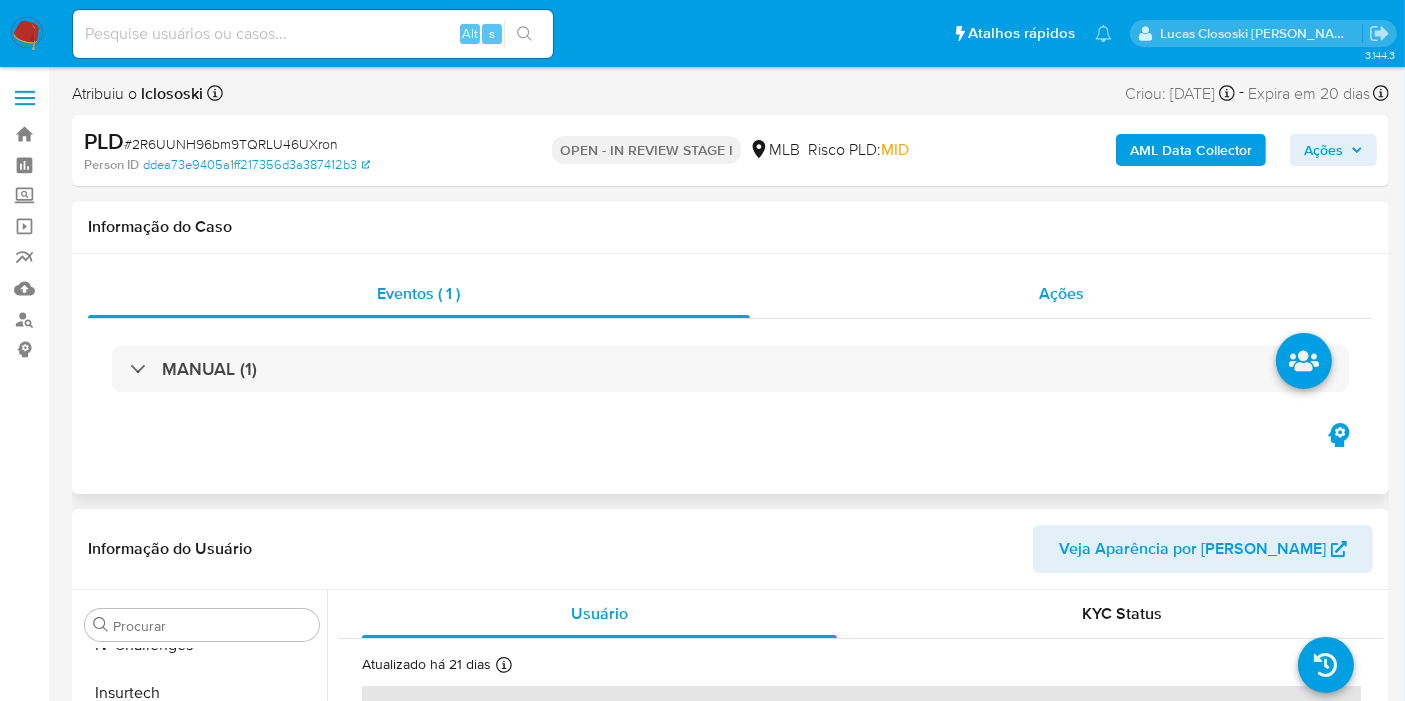 click on "Ações" at bounding box center (1062, 294) 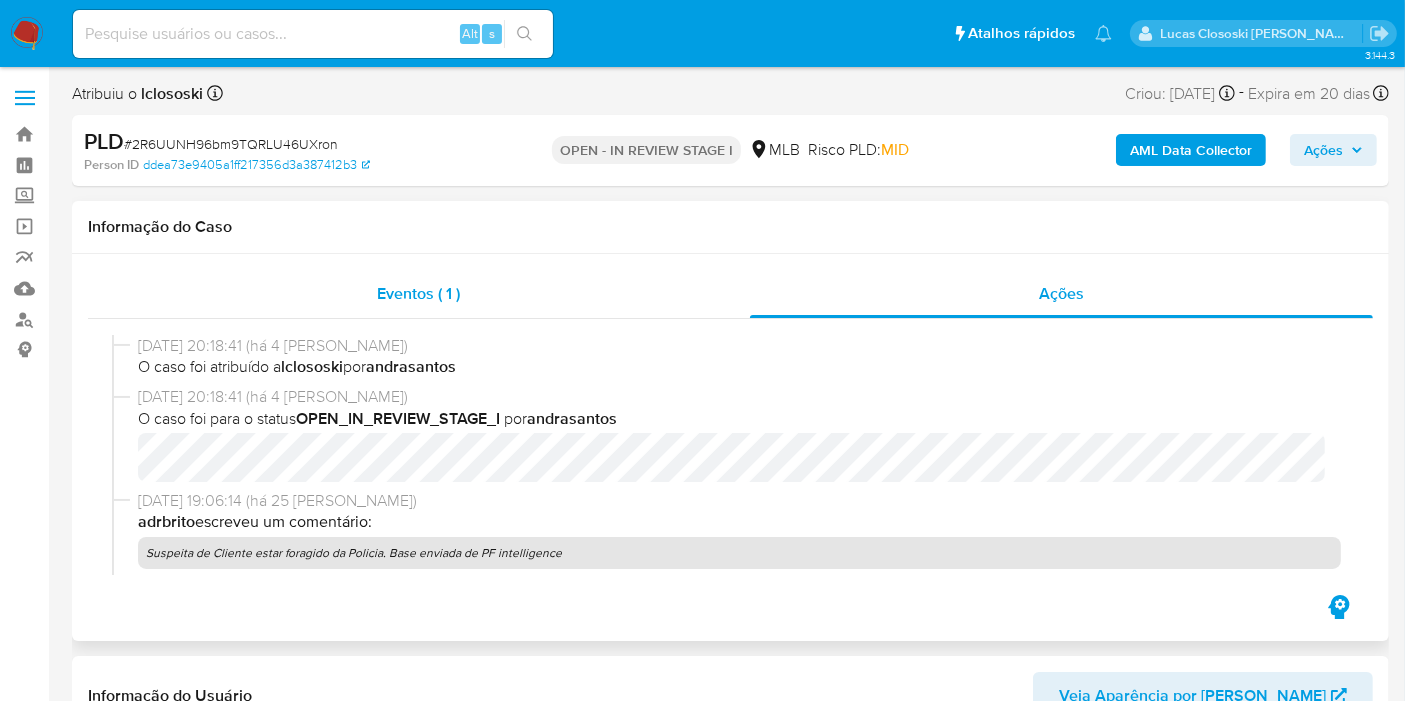 click on "Eventos ( 1 )" at bounding box center (419, 294) 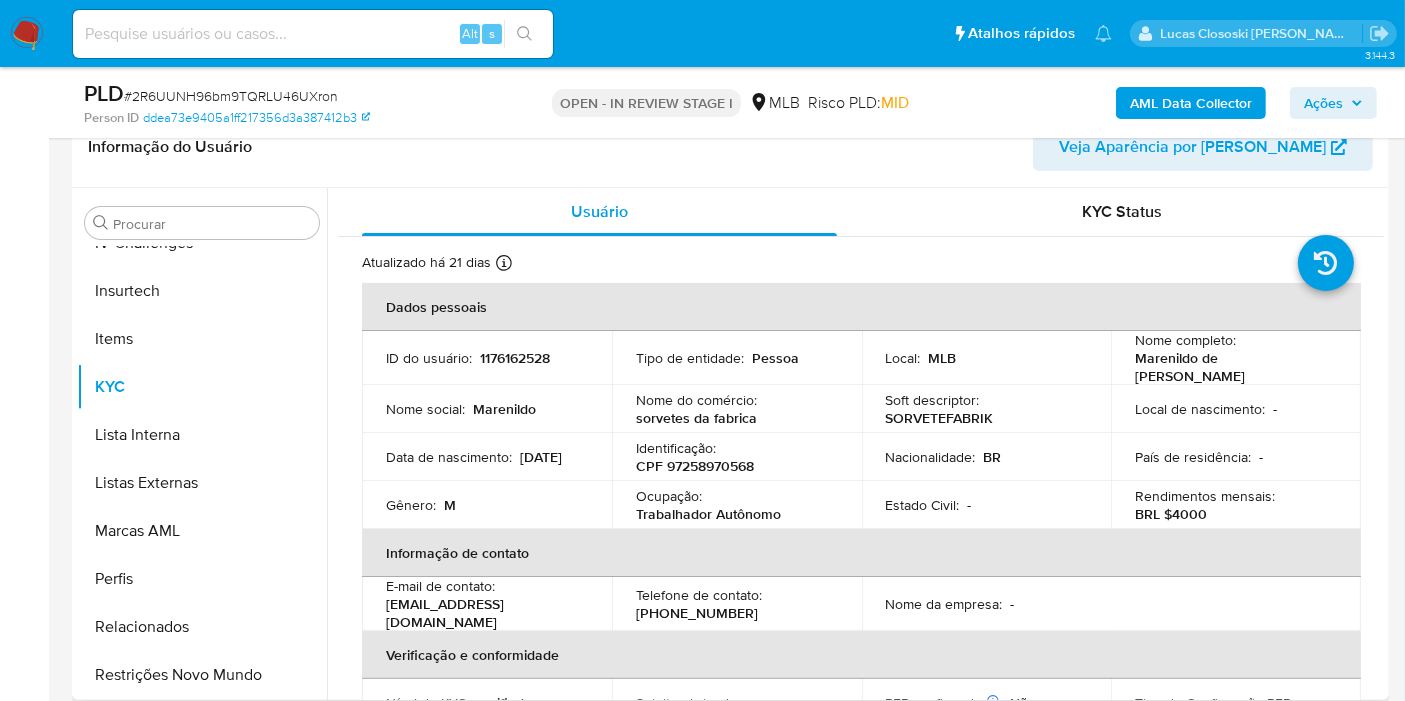 scroll, scrollTop: 333, scrollLeft: 0, axis: vertical 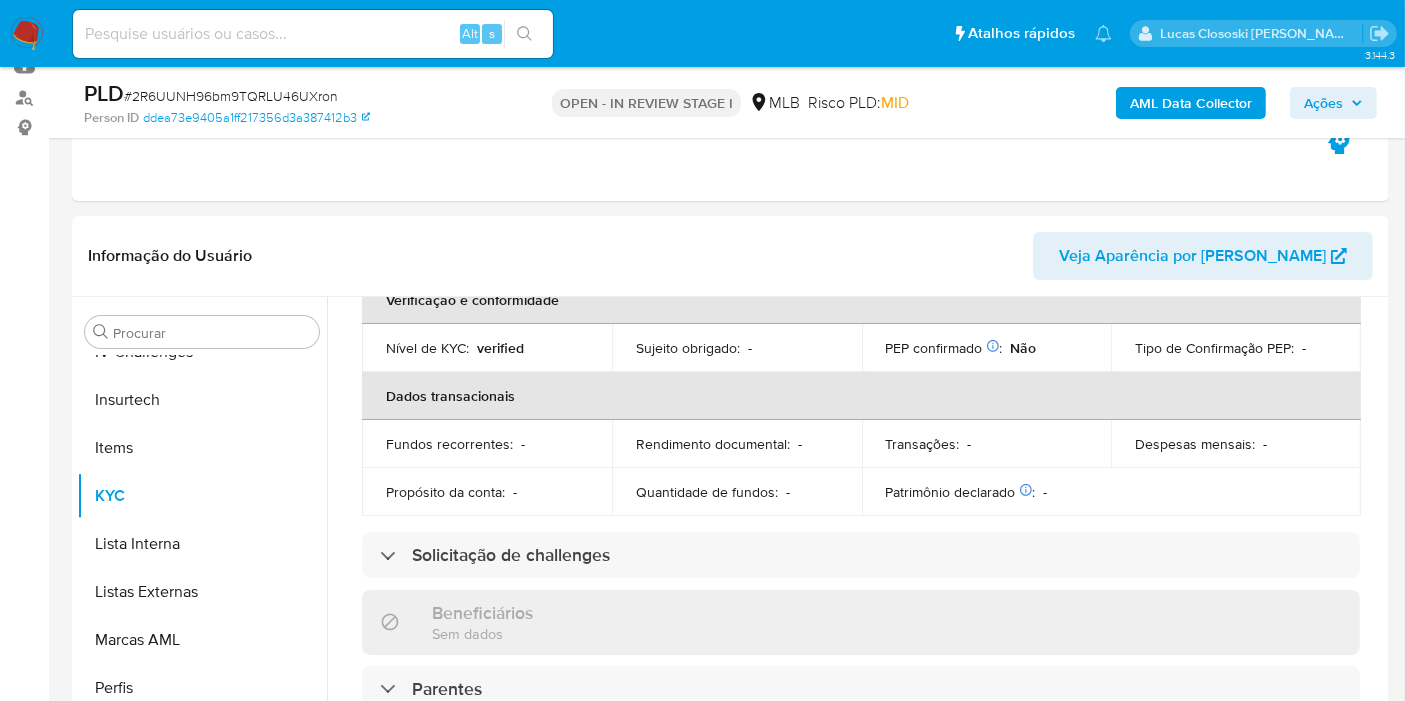 type 